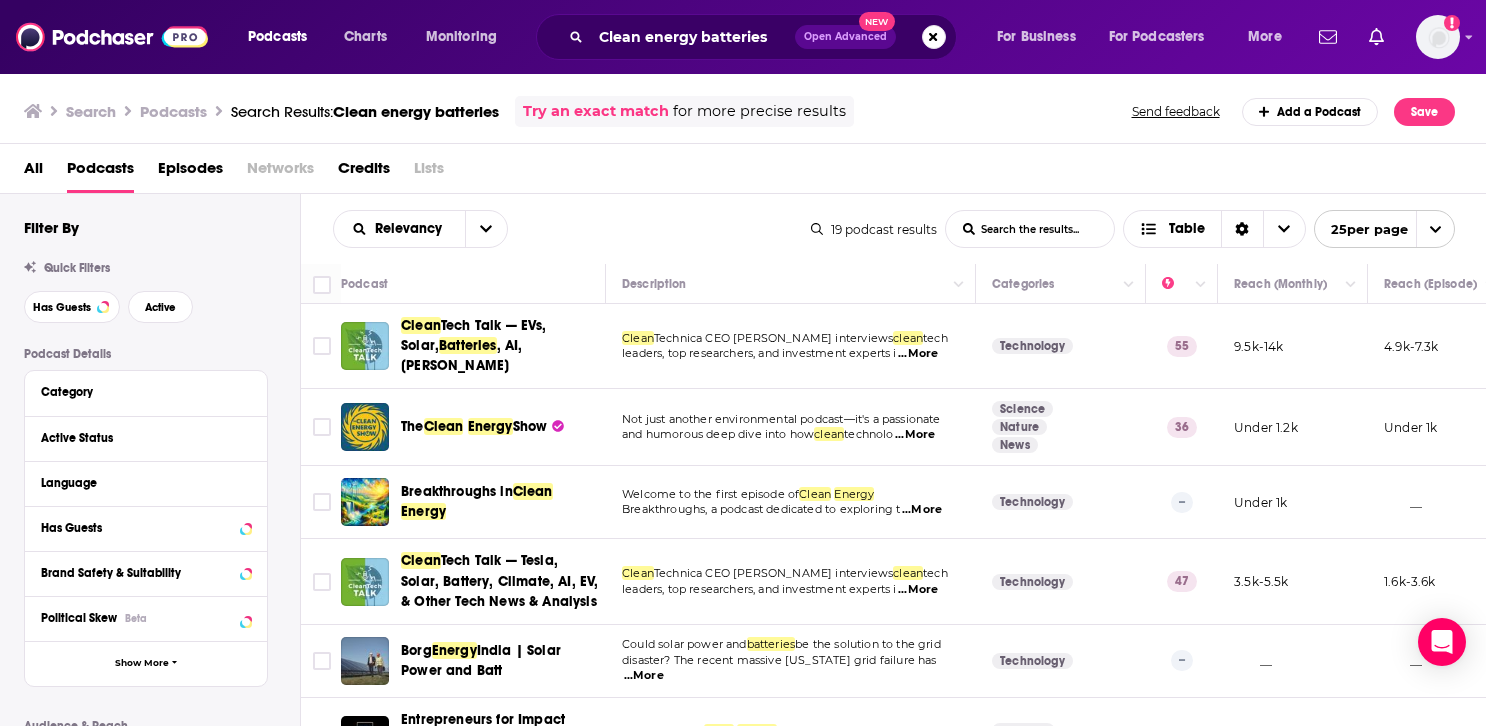 scroll, scrollTop: 0, scrollLeft: 0, axis: both 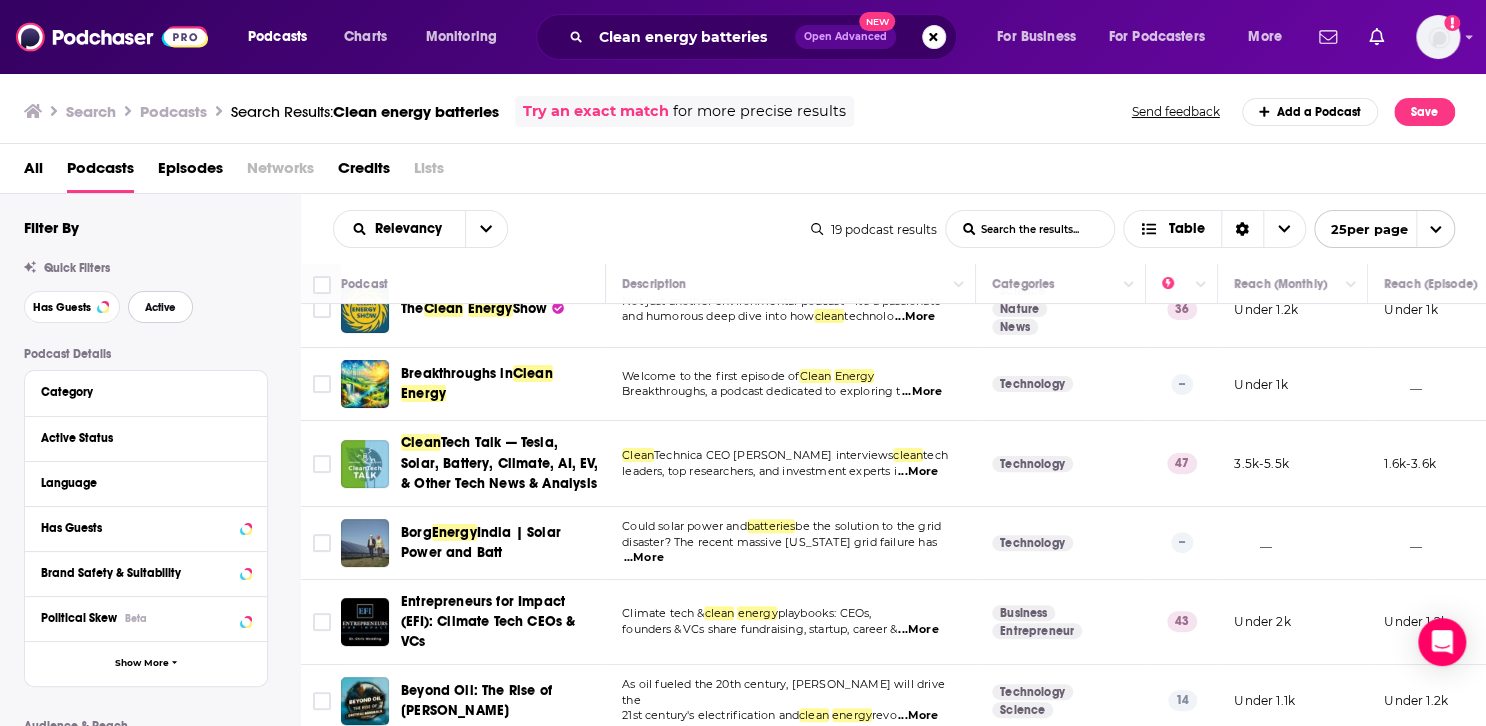 click on "Active" at bounding box center [160, 307] 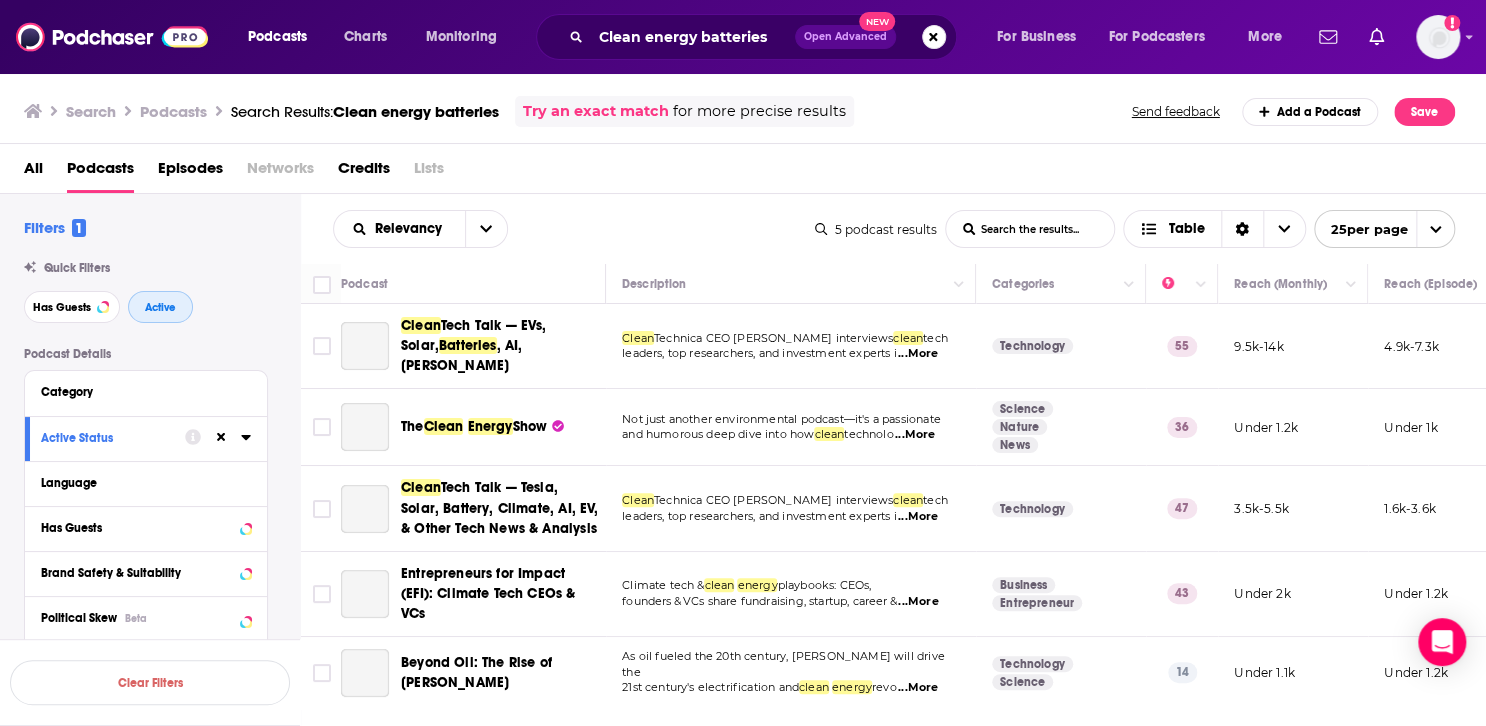 scroll, scrollTop: 0, scrollLeft: 0, axis: both 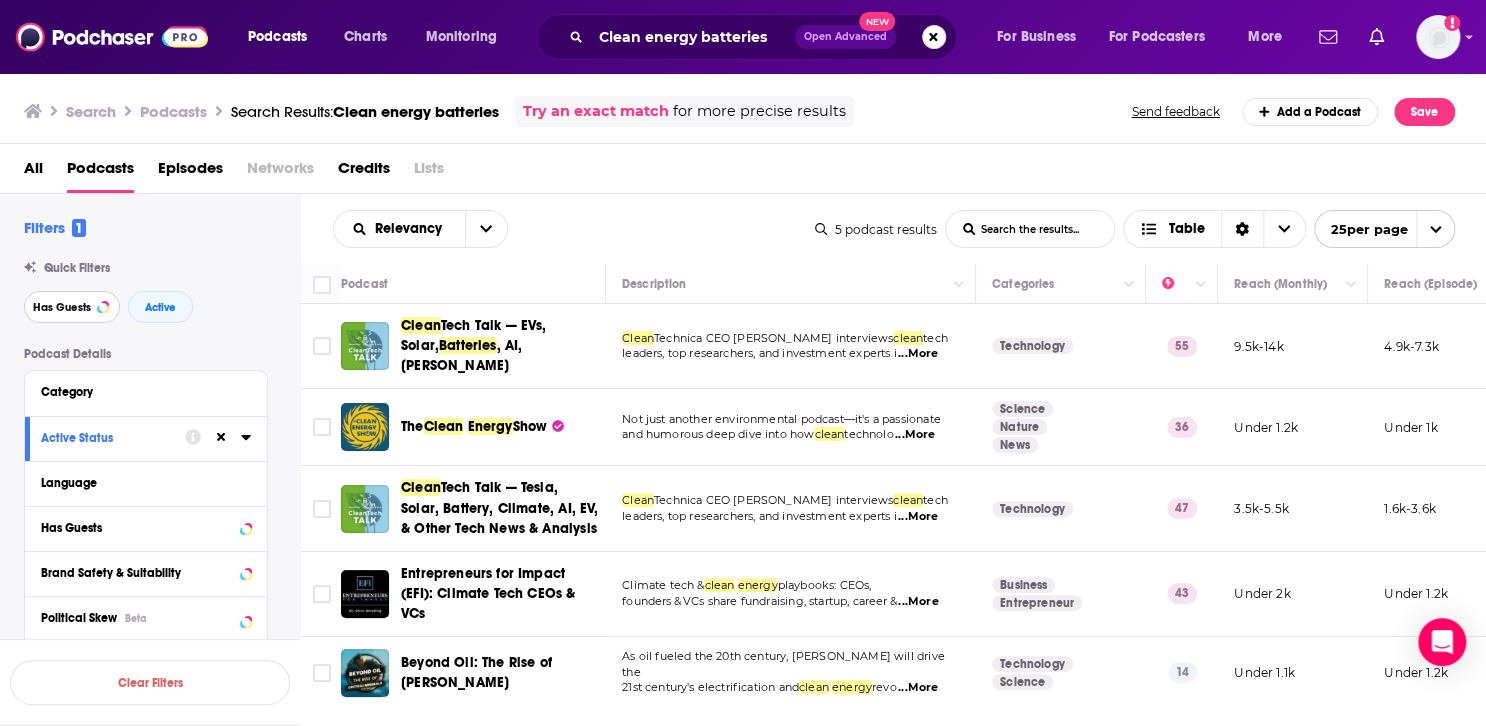 click on "Has Guests" at bounding box center [62, 307] 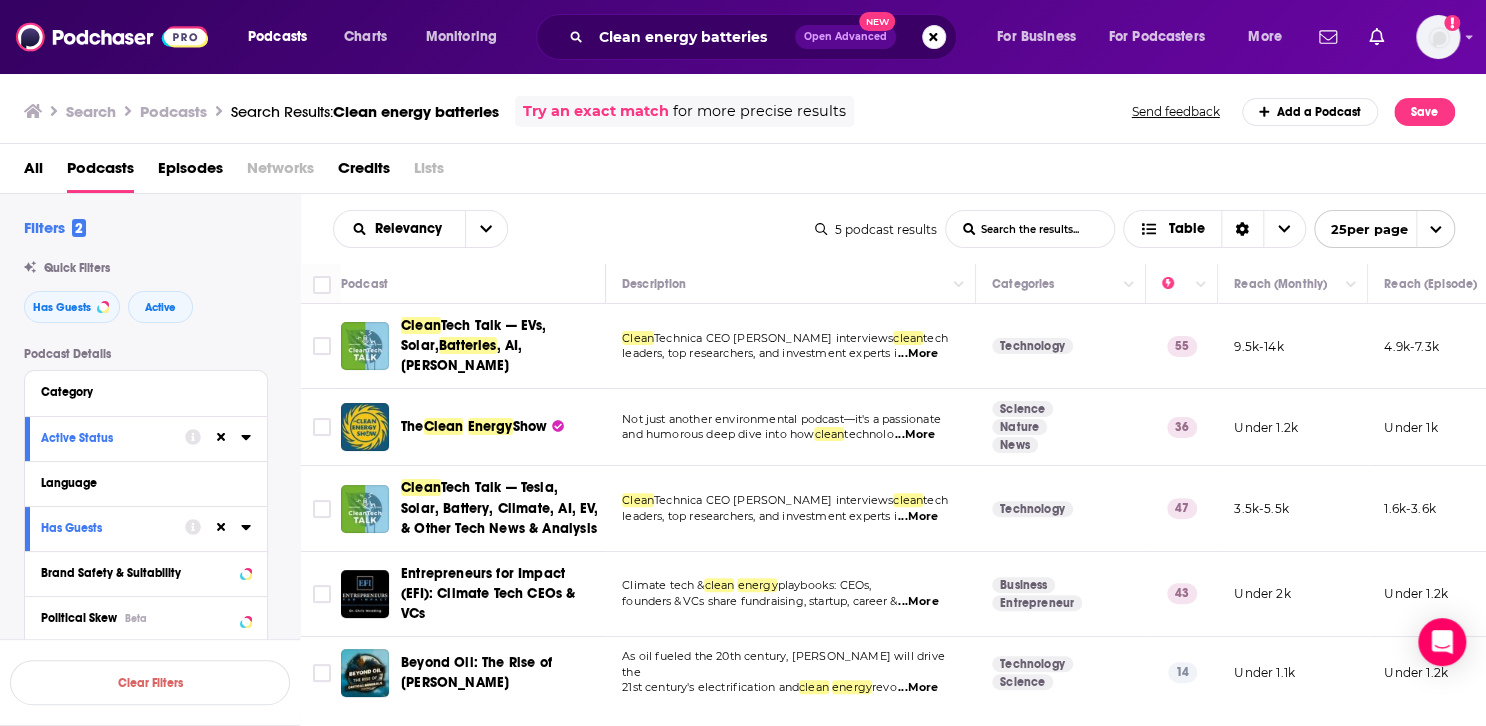 click on "All Podcasts Episodes Networks Credits Lists" at bounding box center (747, 172) 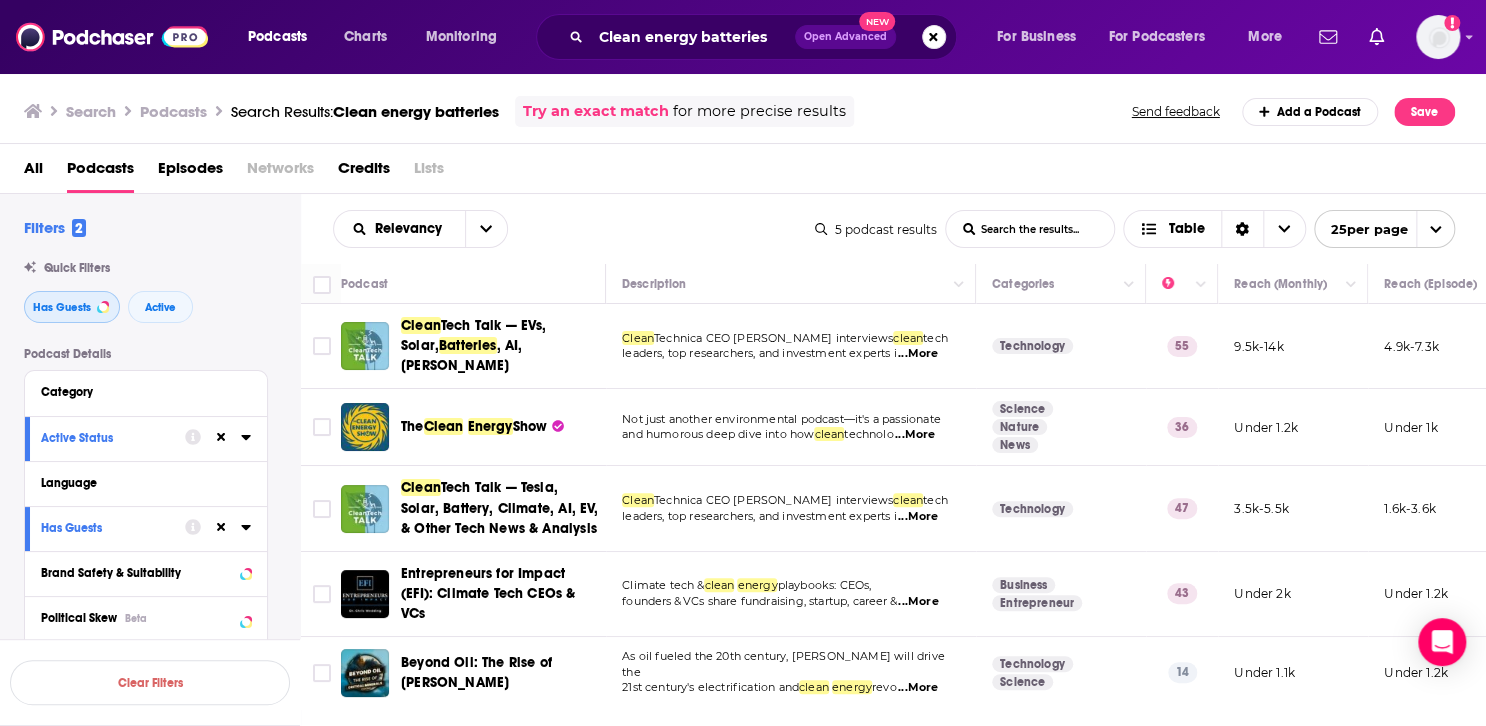 type 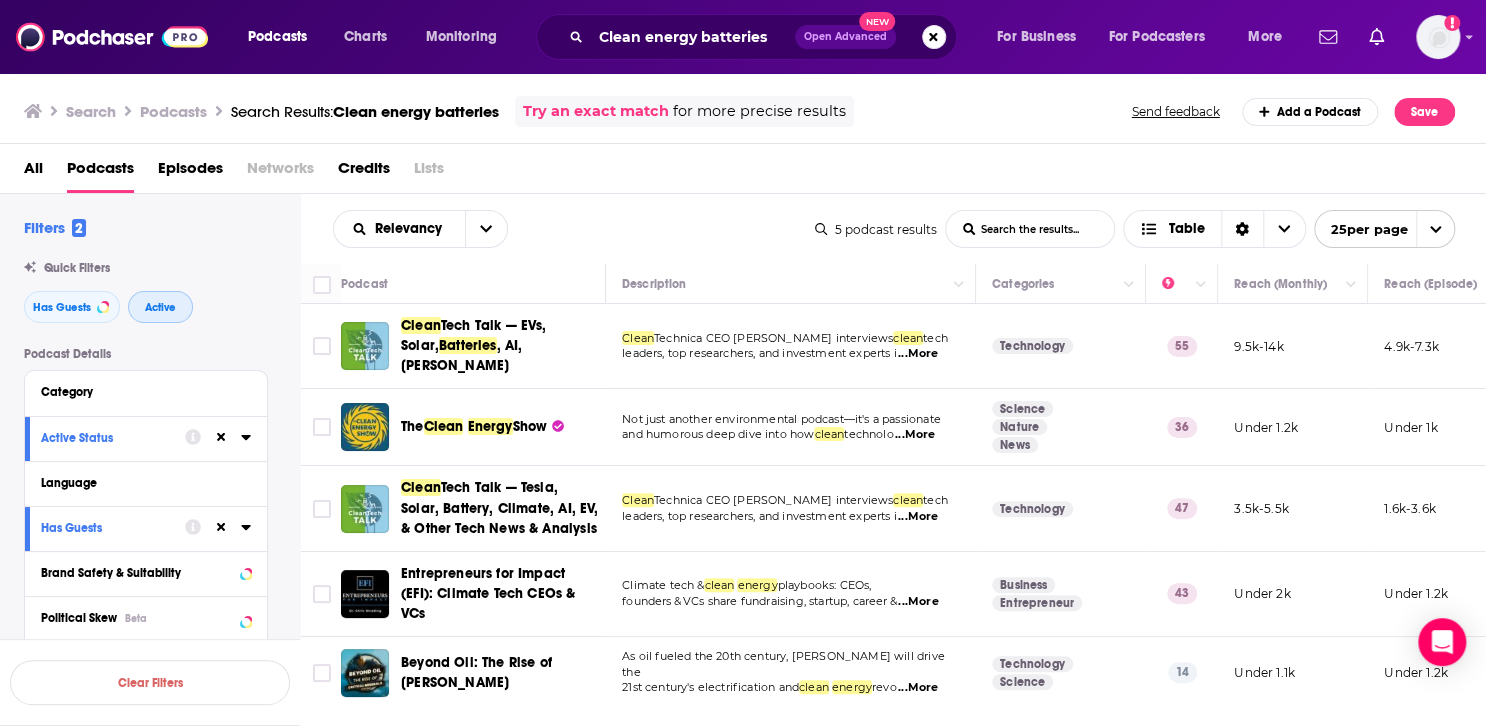 type 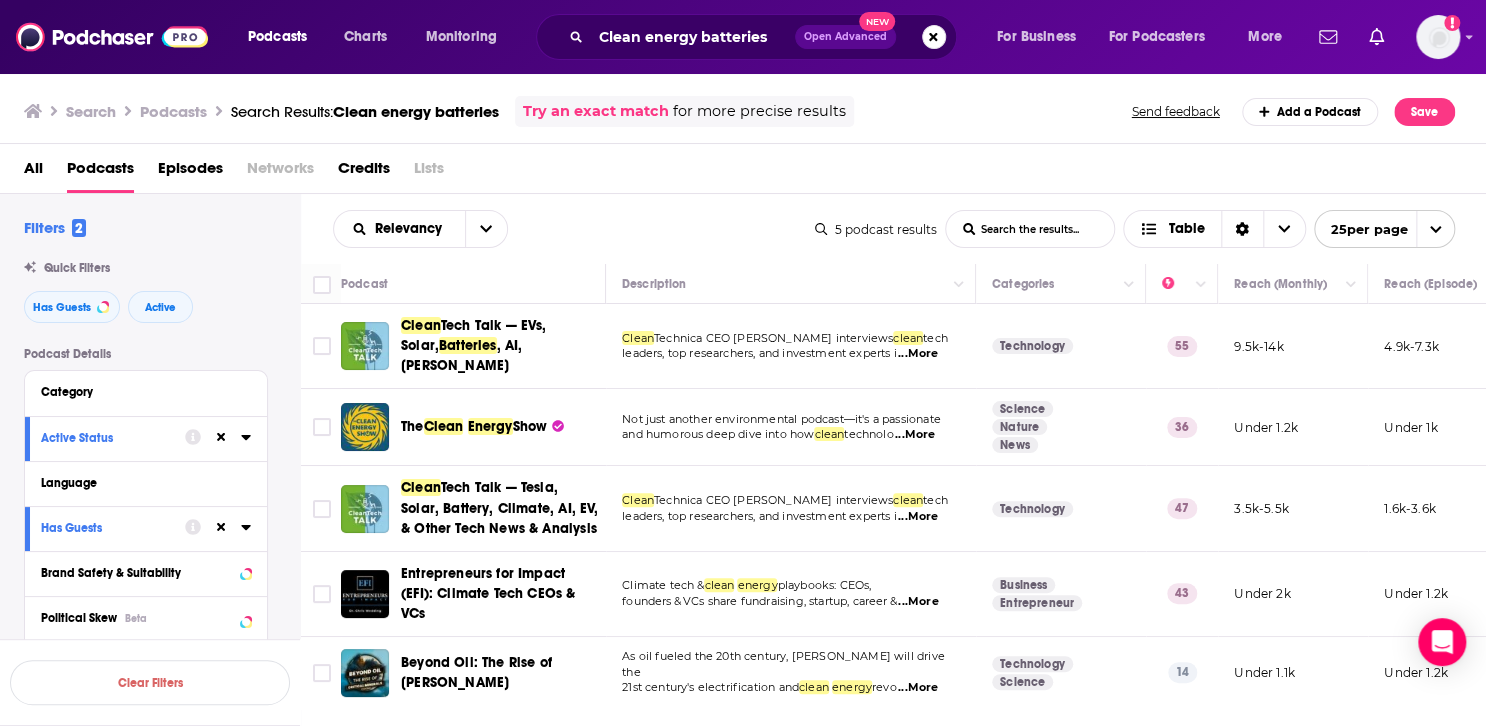 type 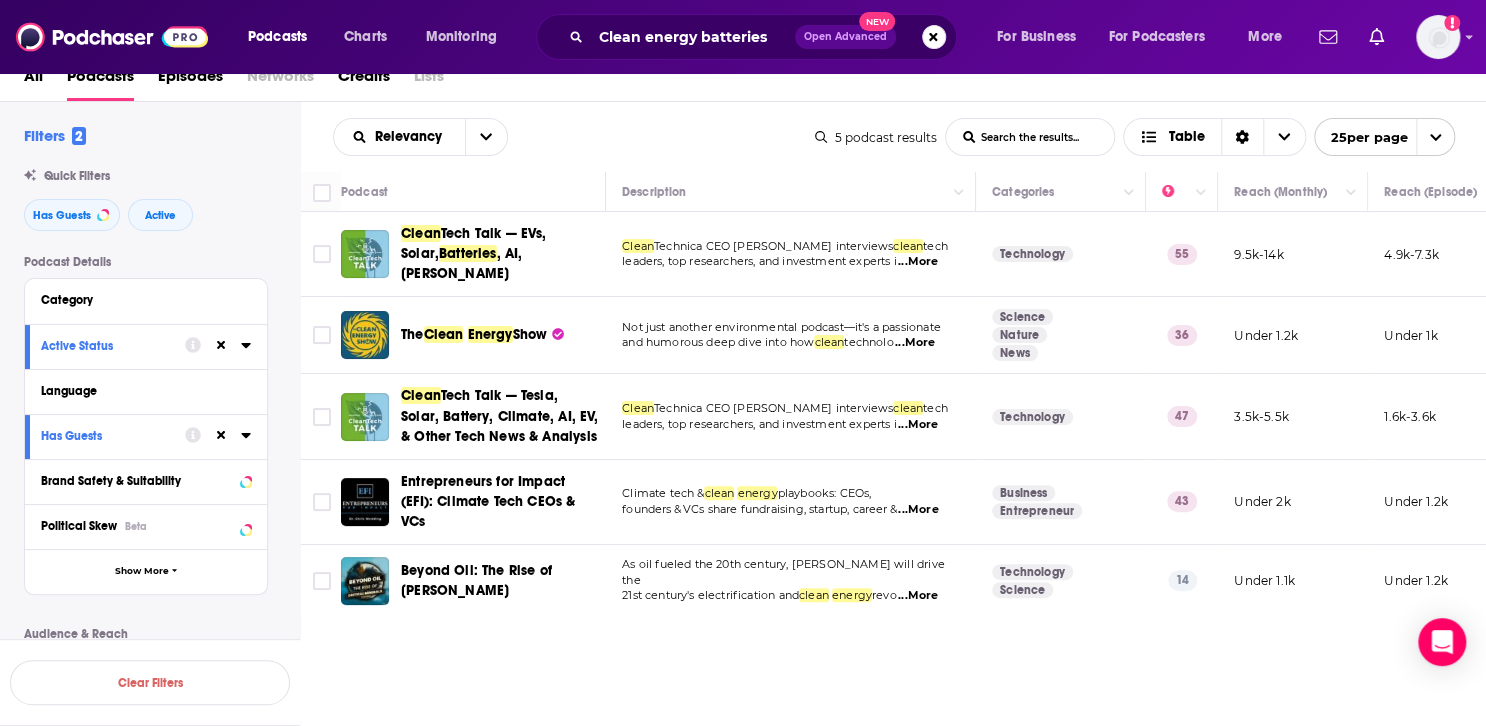 type 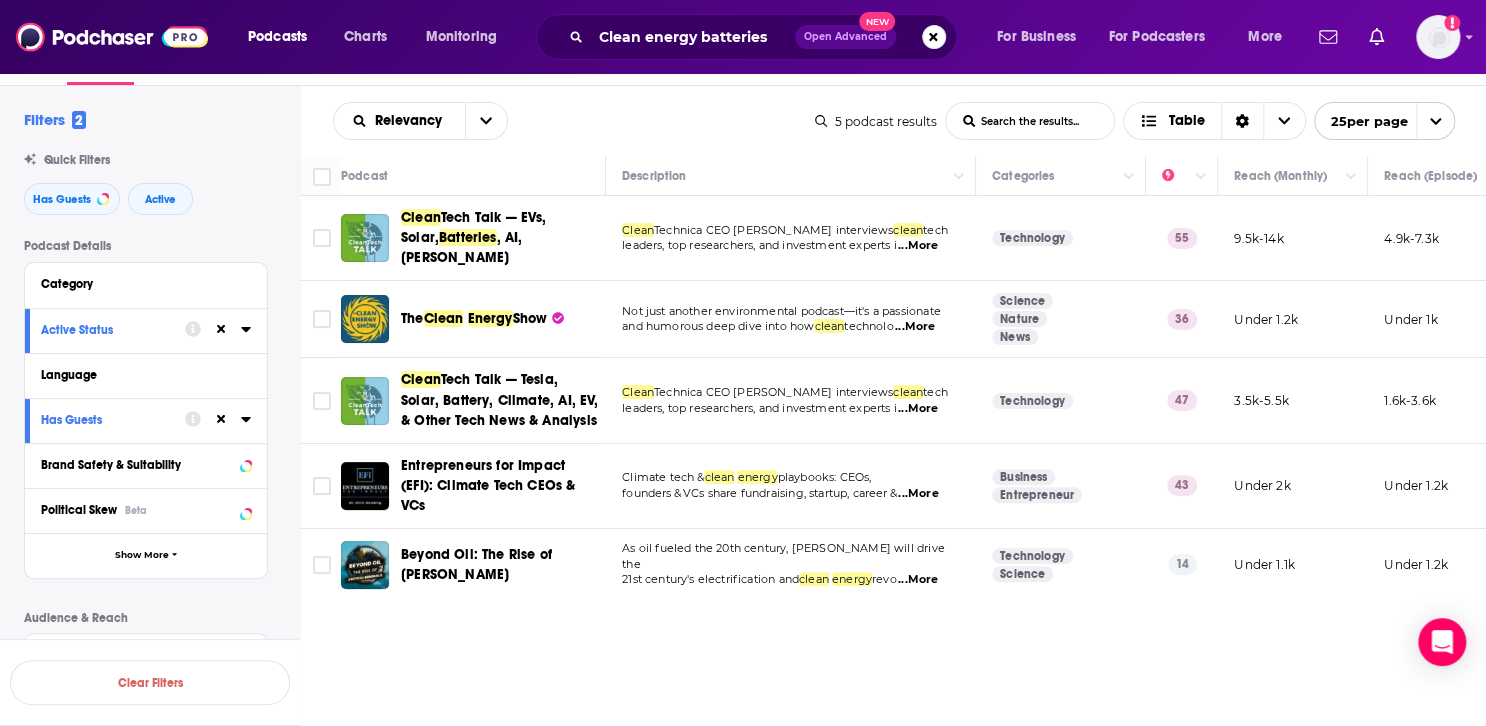 type 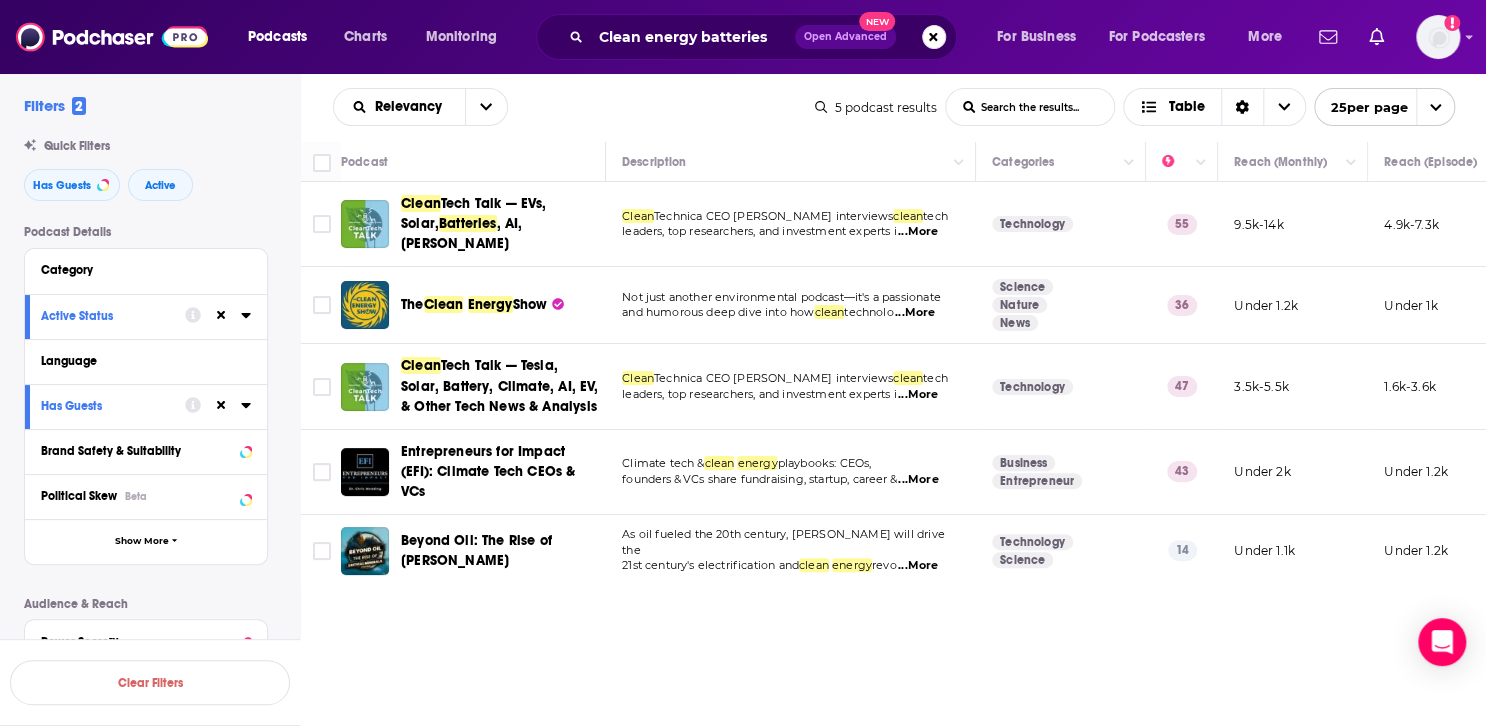 type 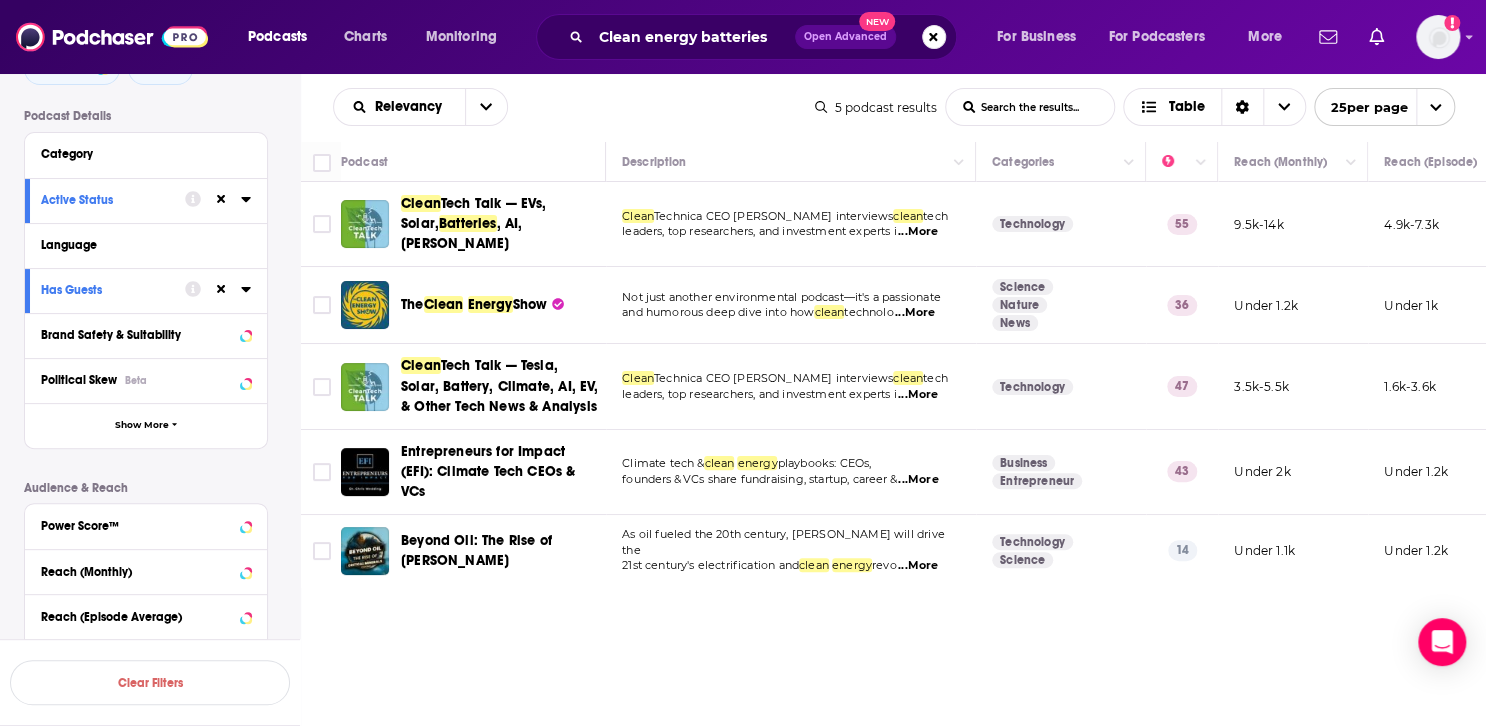 type 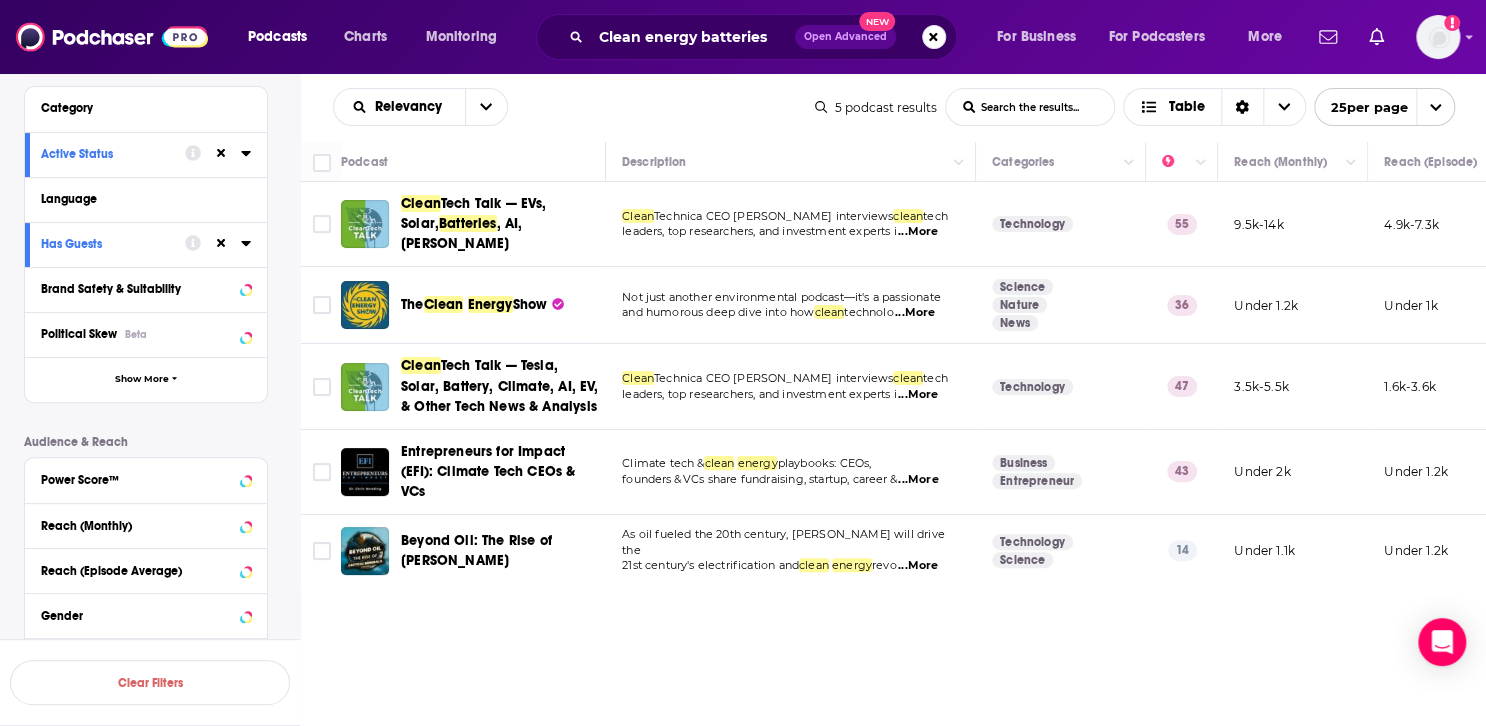 type 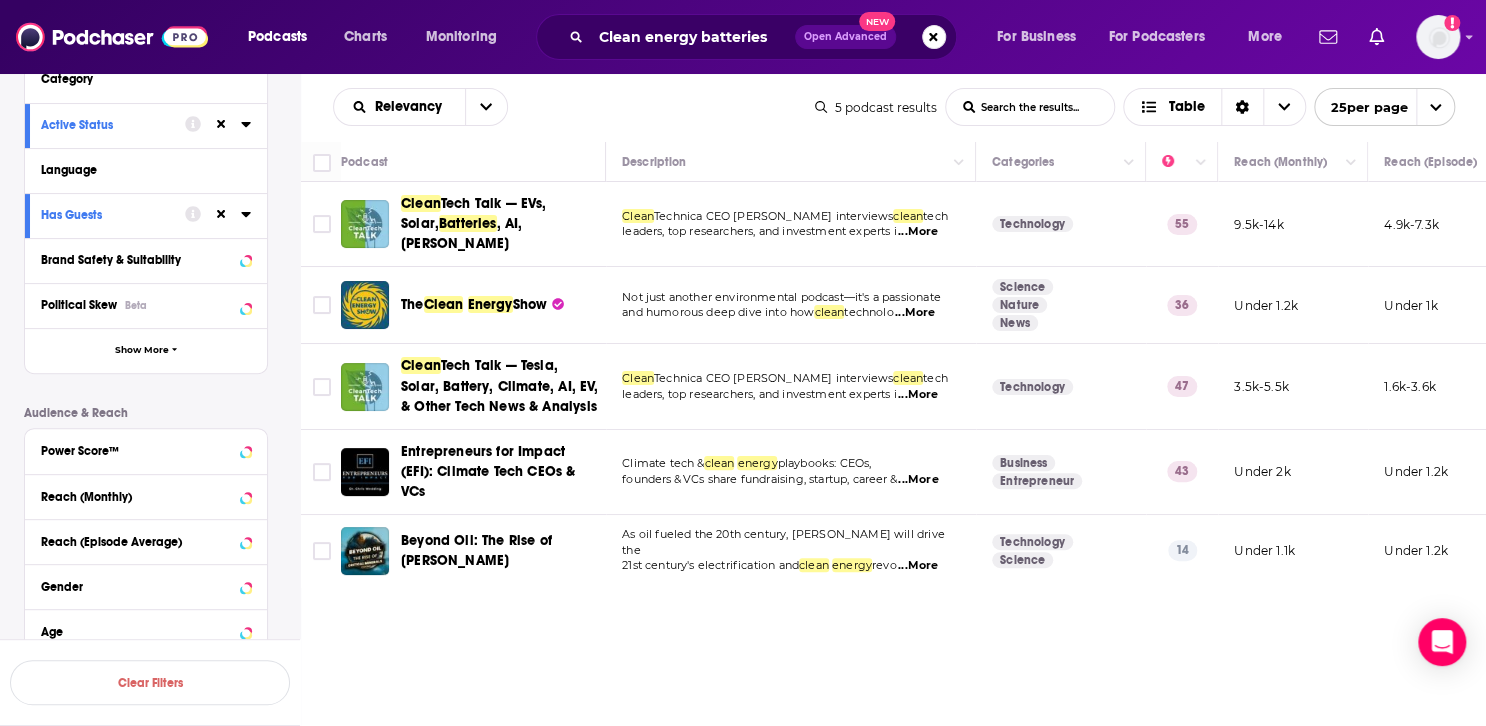 type 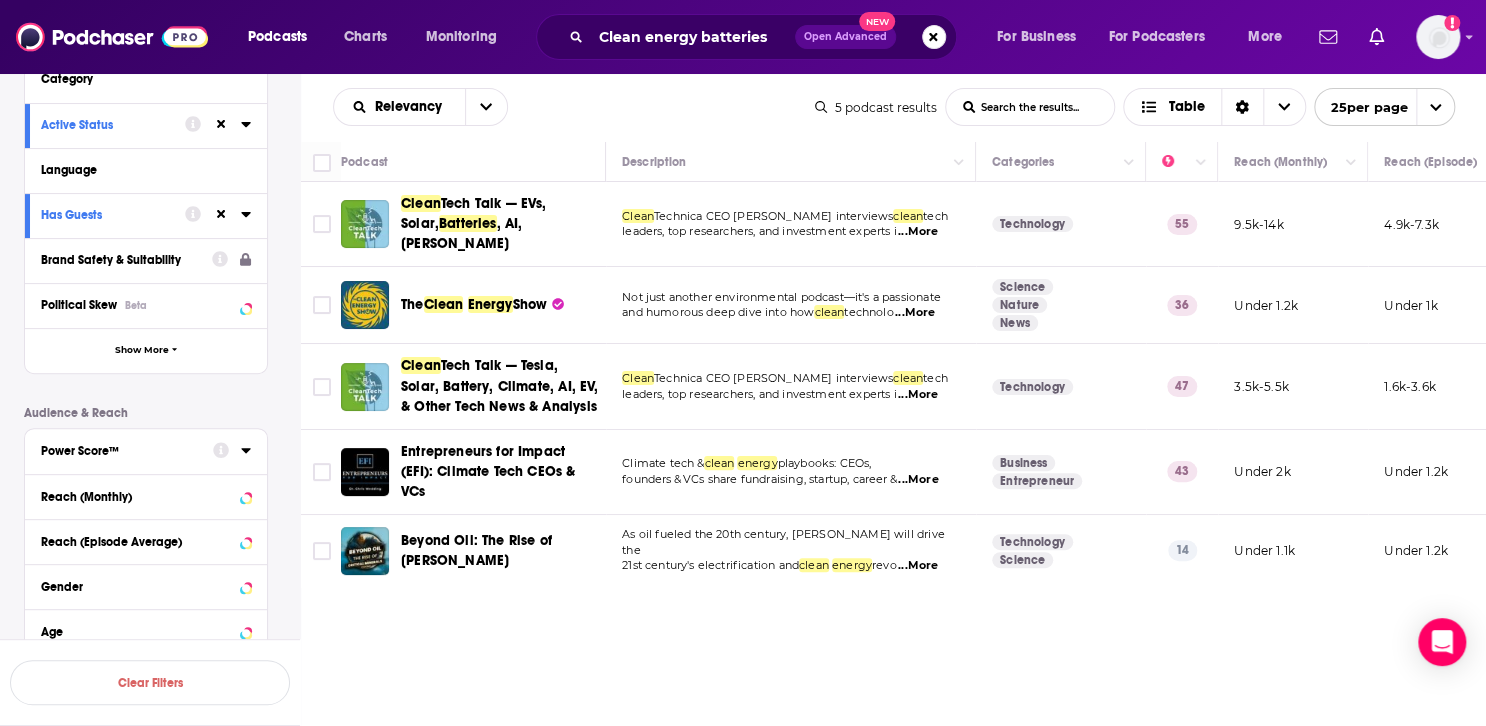 click on "Power Score™" at bounding box center (120, 451) 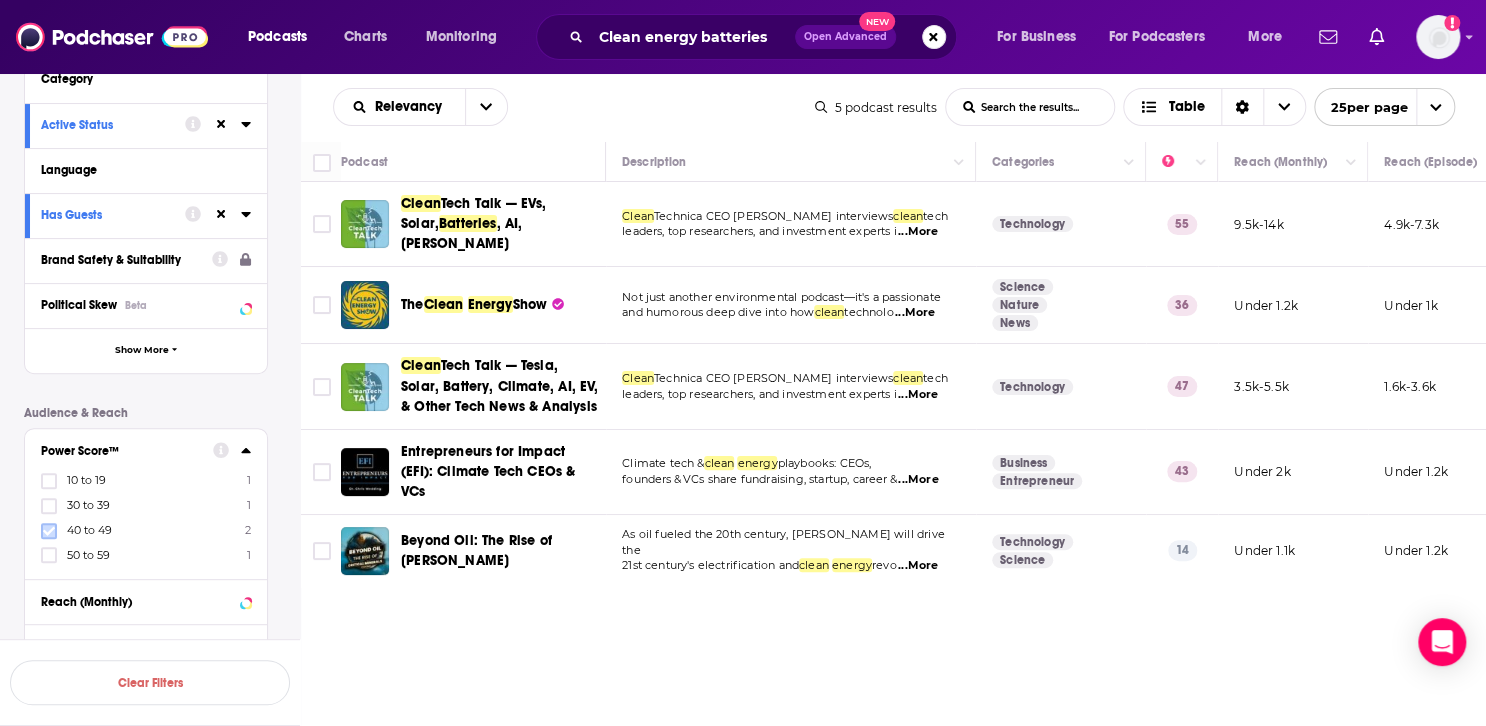click 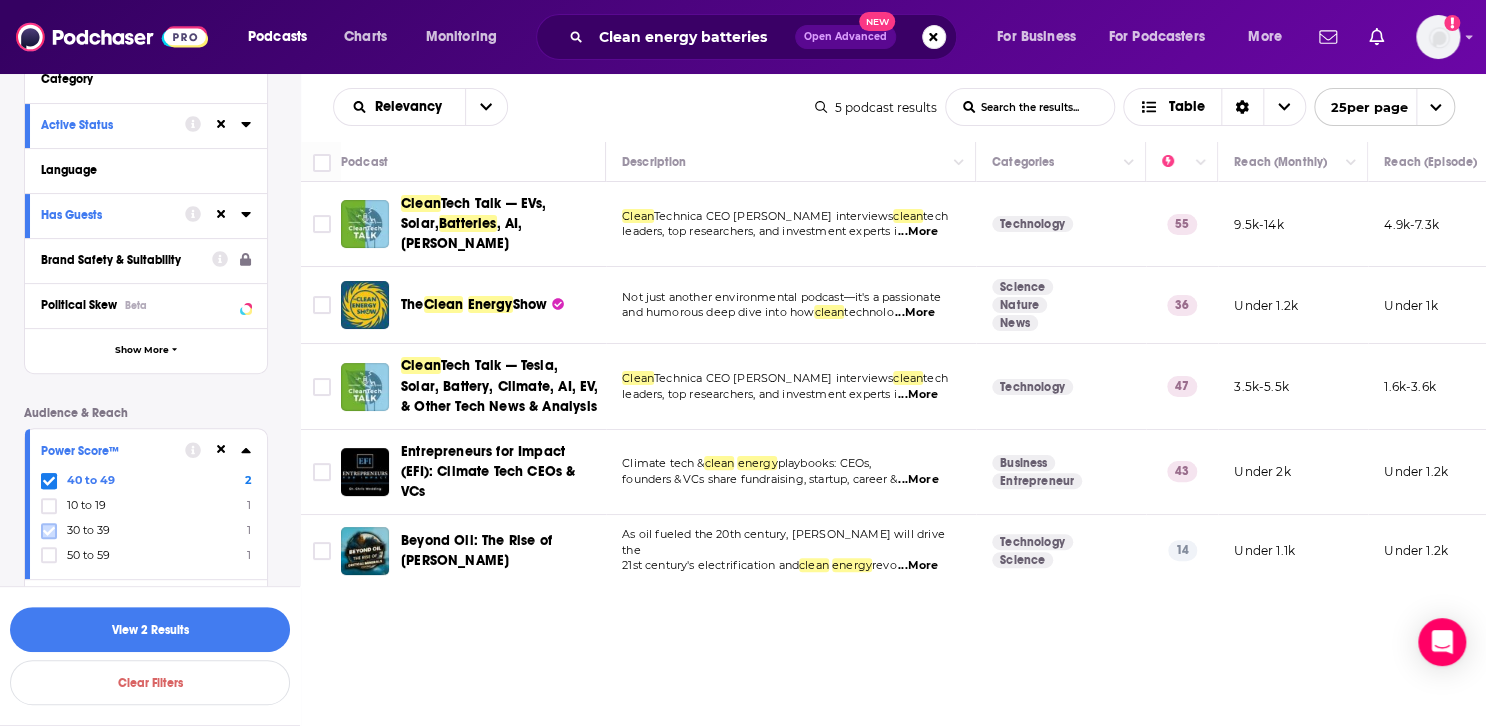 click 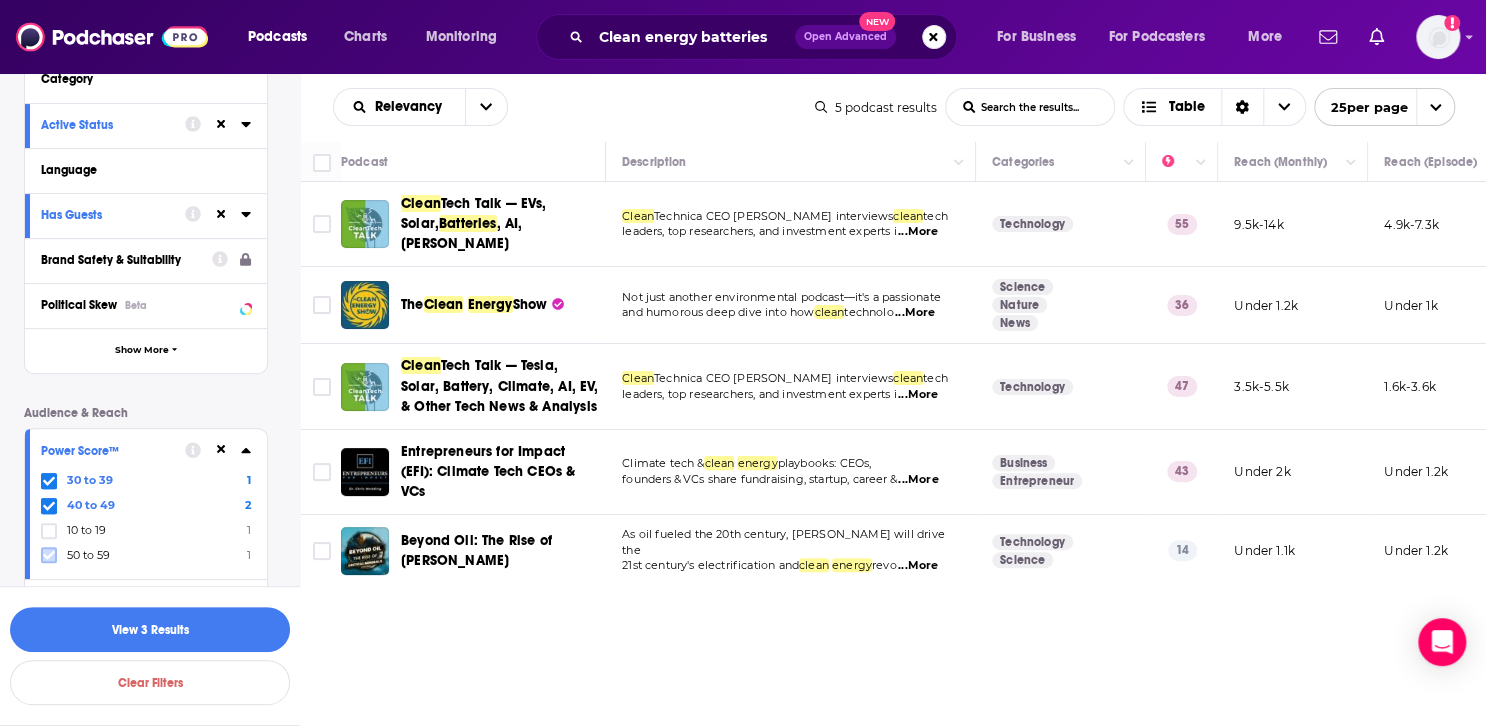click 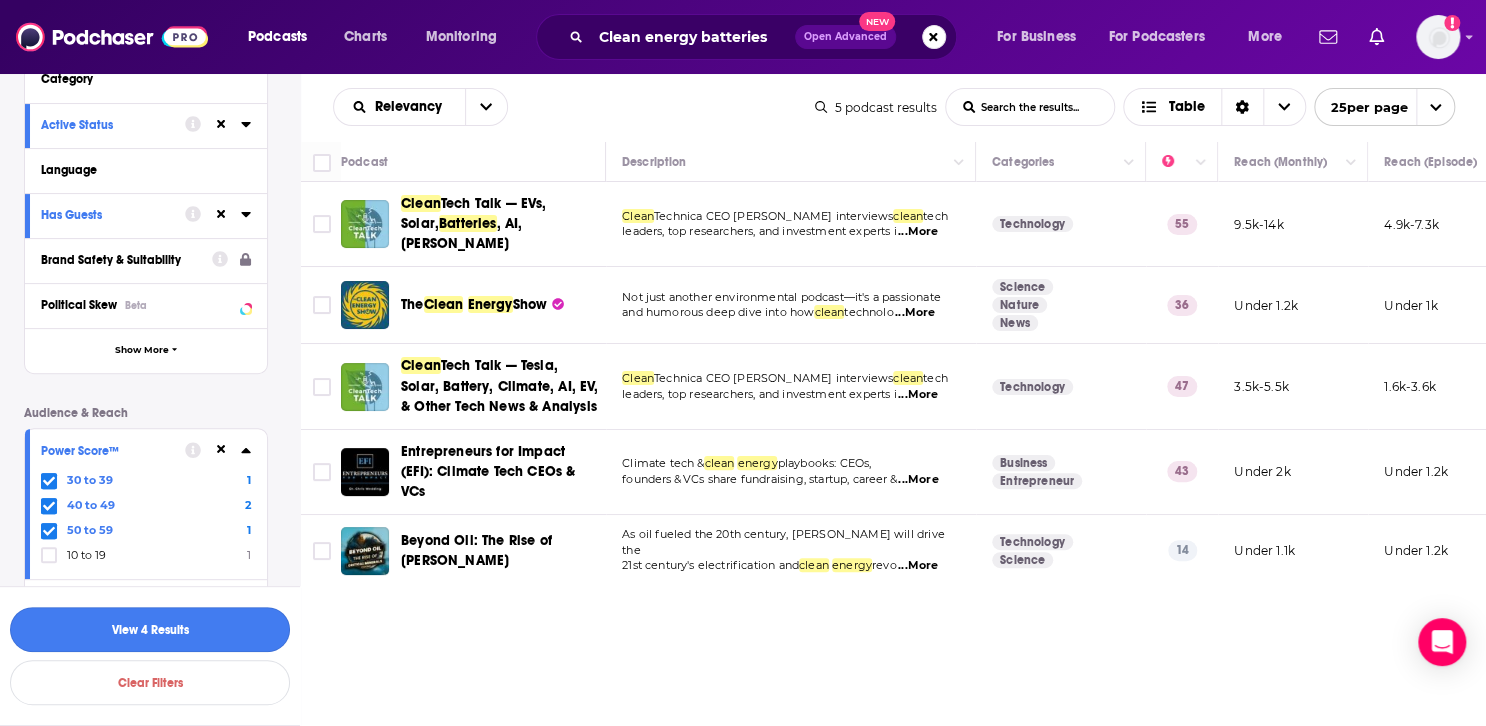click on "View 4 Results" at bounding box center [150, 629] 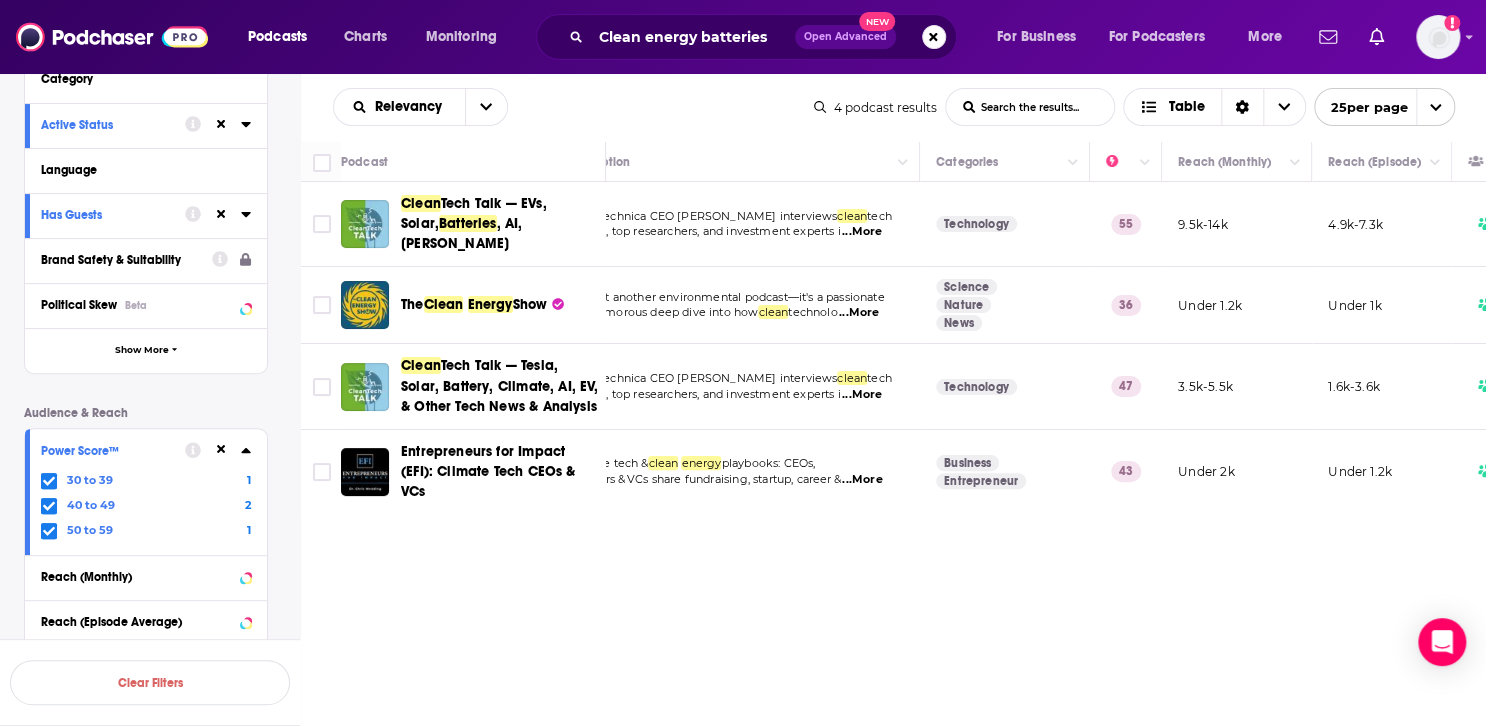 scroll, scrollTop: 0, scrollLeft: 63, axis: horizontal 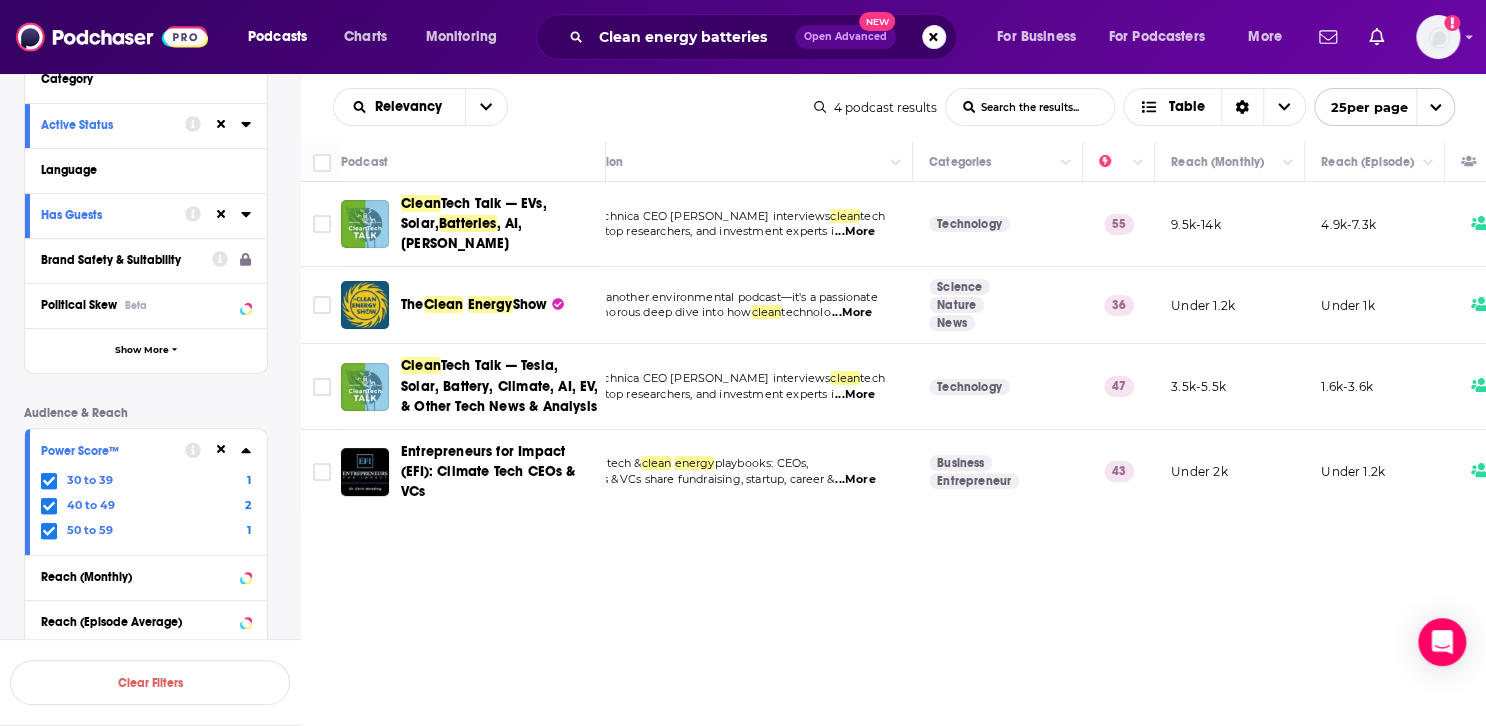 click on "...More" at bounding box center (855, 232) 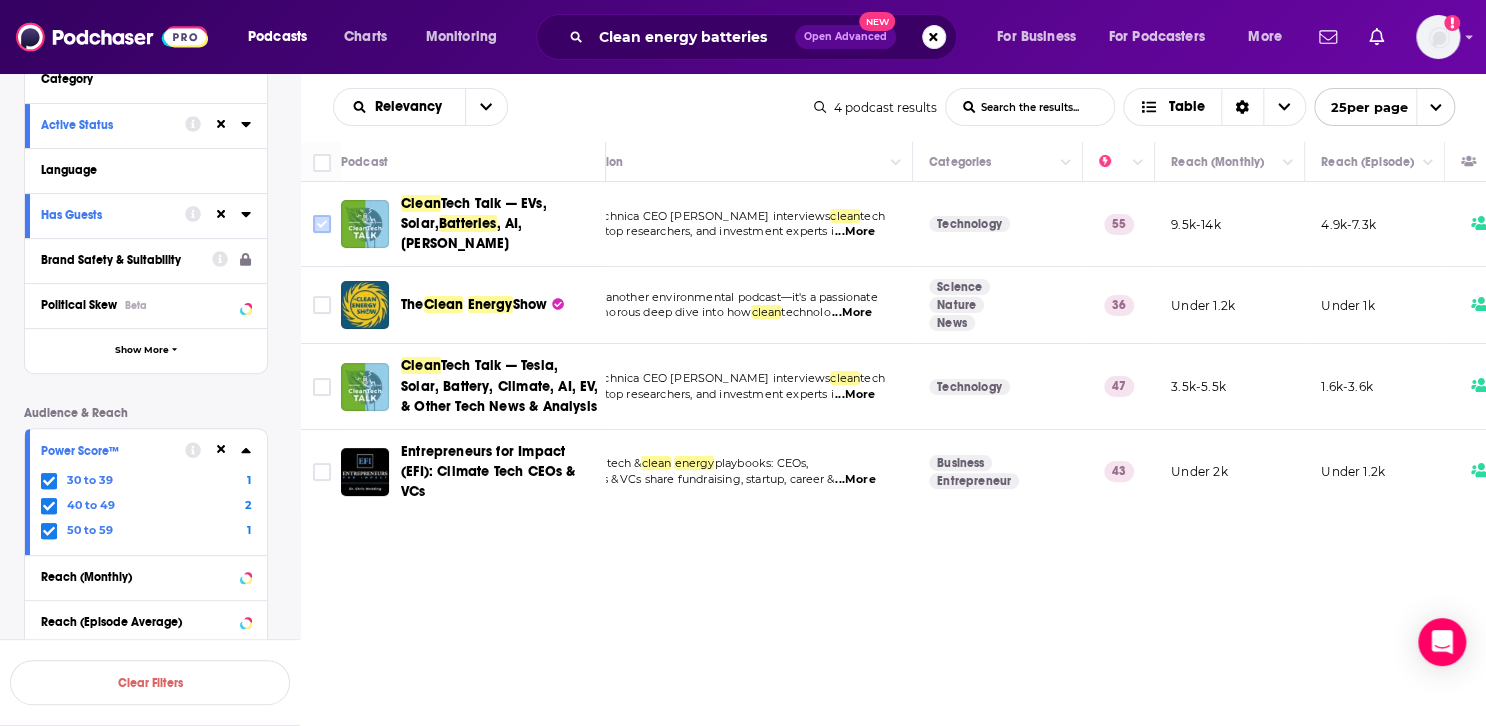 click at bounding box center [322, 224] 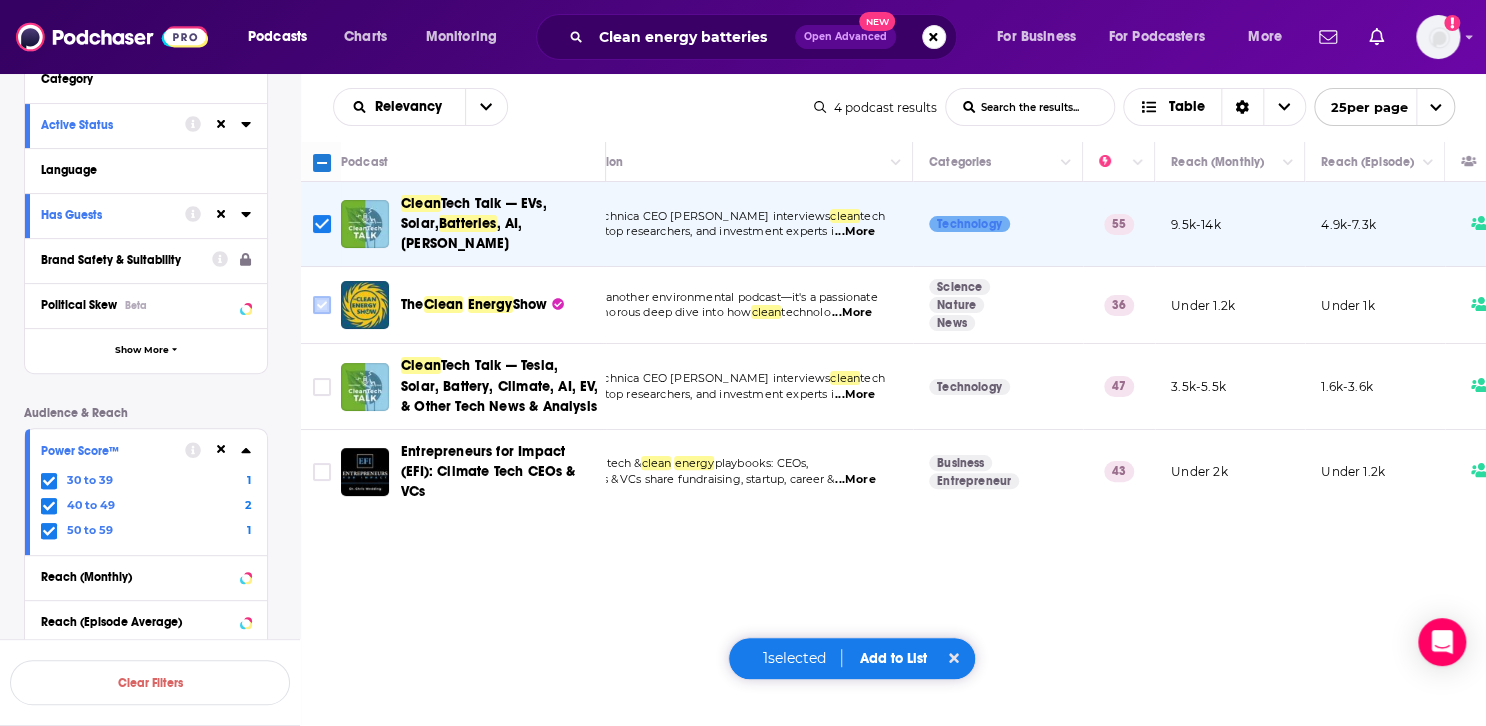 click at bounding box center [322, 305] 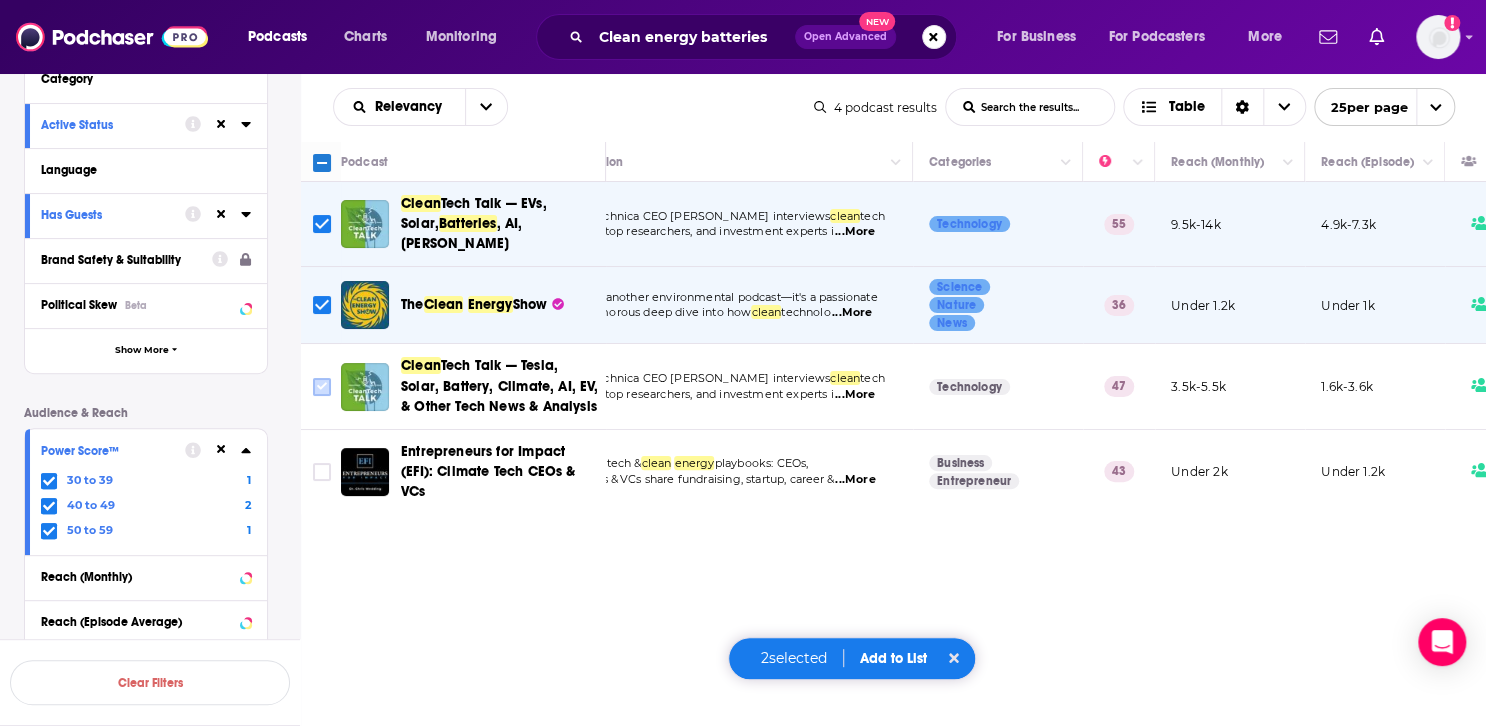 click at bounding box center [322, 387] 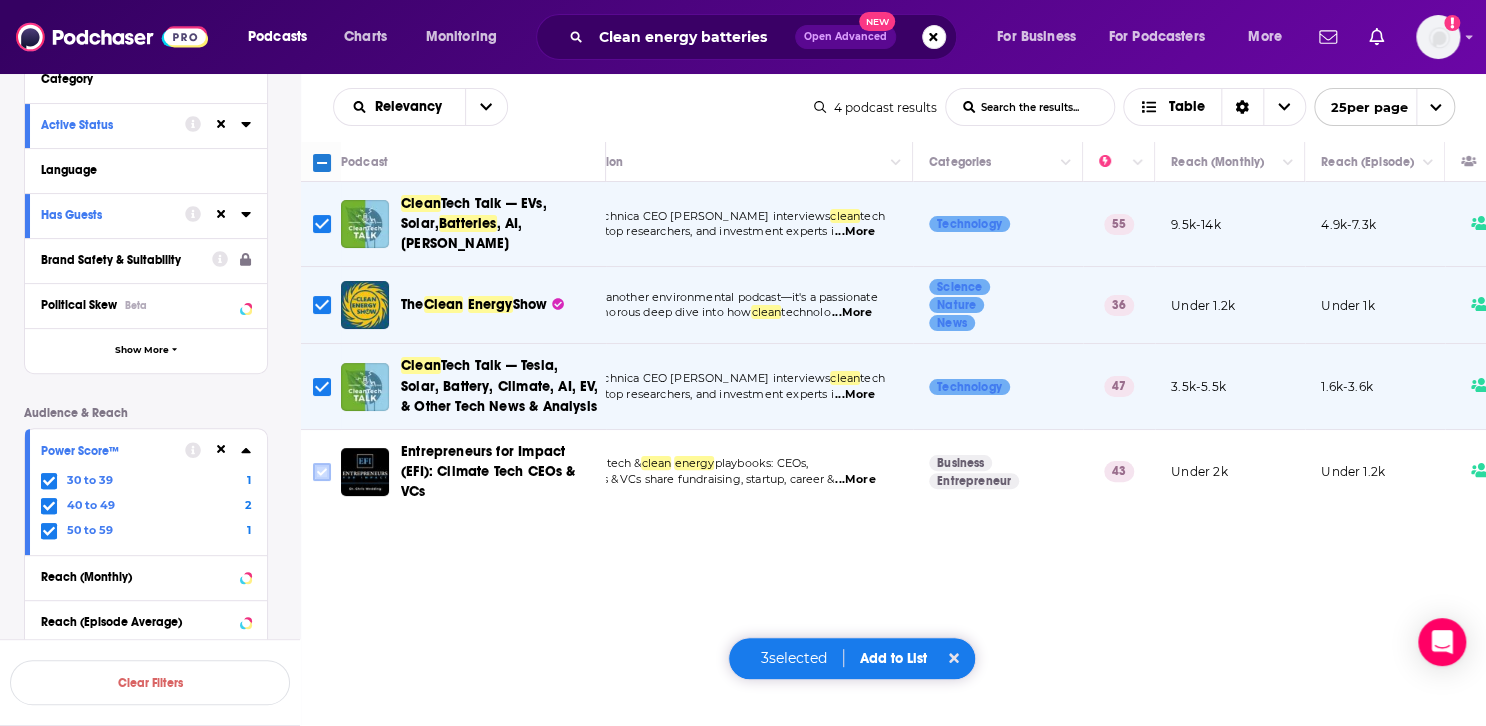click at bounding box center (322, 472) 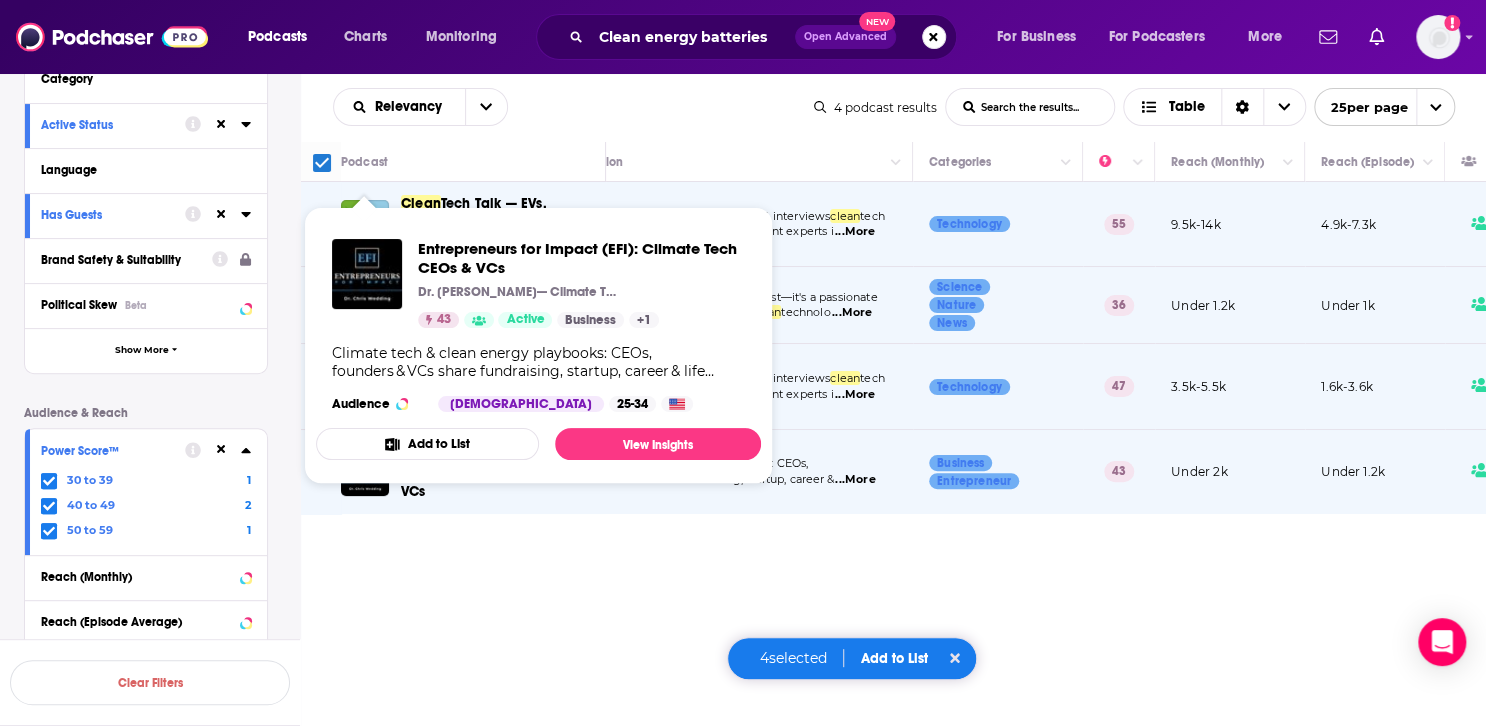 click on "Relevancy List Search Input Search the results... Table" at bounding box center (573, 107) 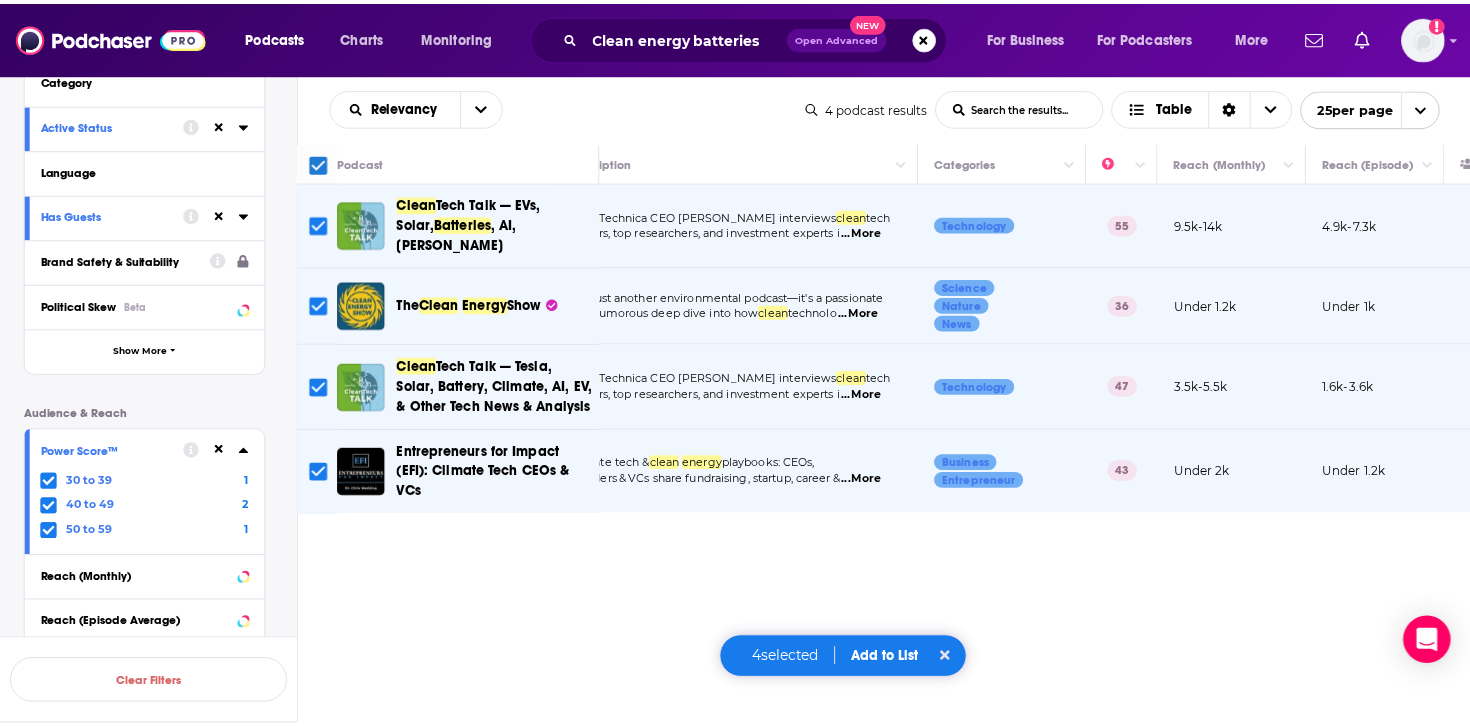 scroll, scrollTop: 0, scrollLeft: 25, axis: horizontal 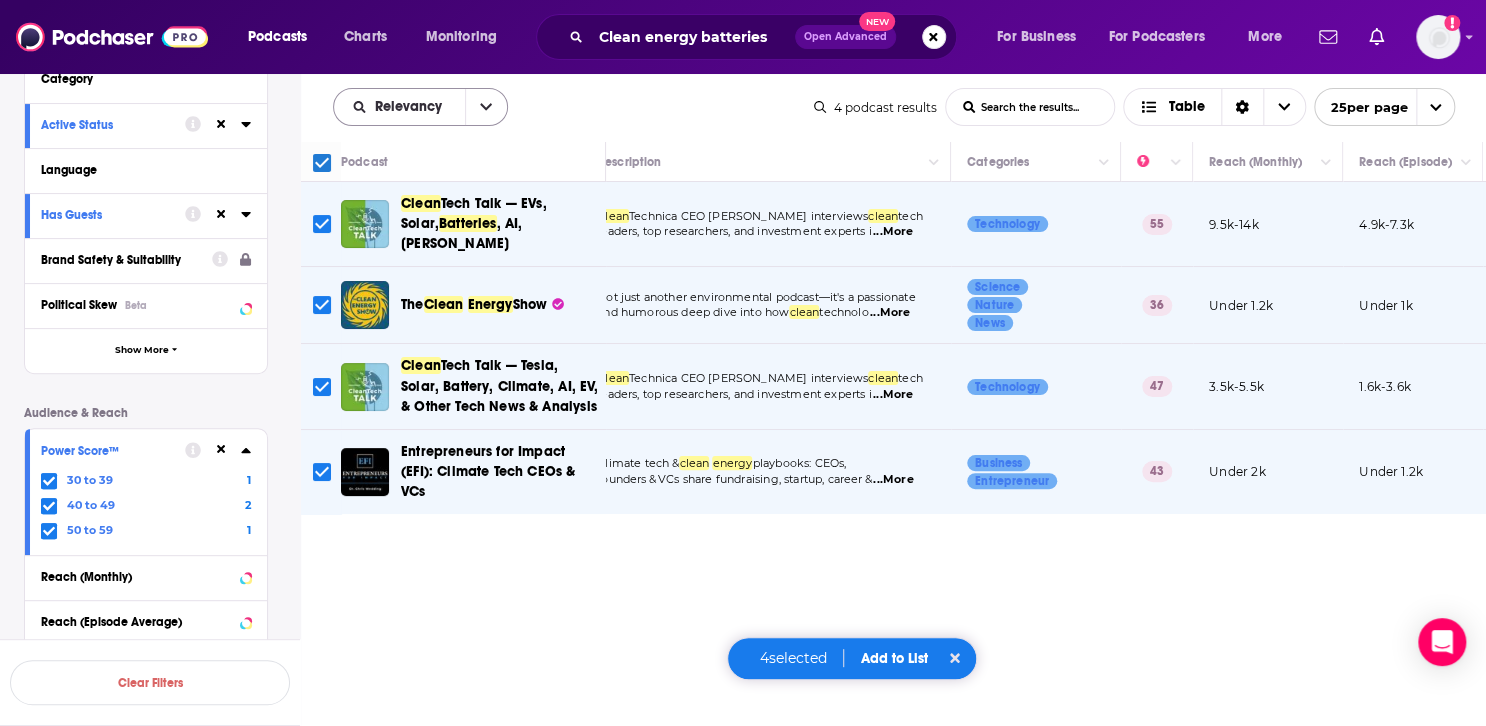 click at bounding box center [486, 107] 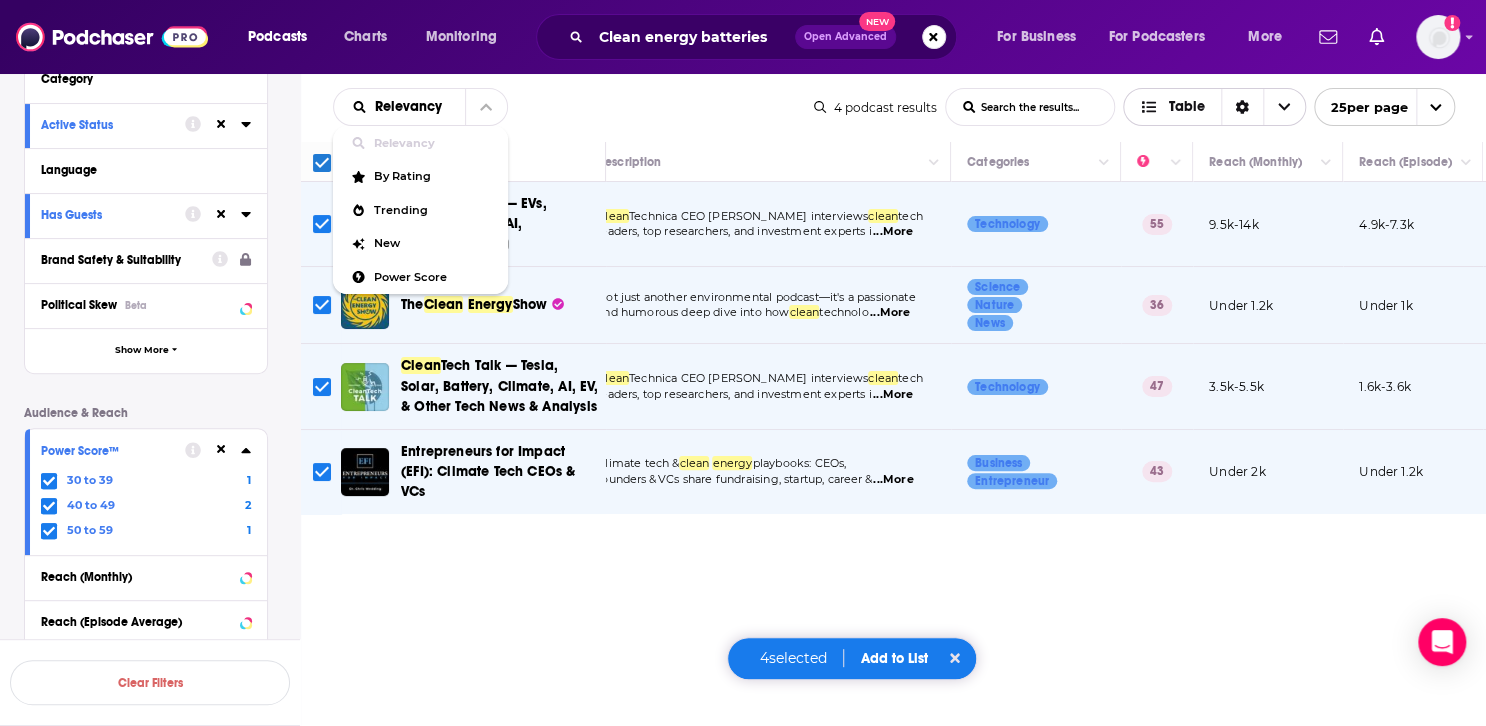 click at bounding box center (1284, 107) 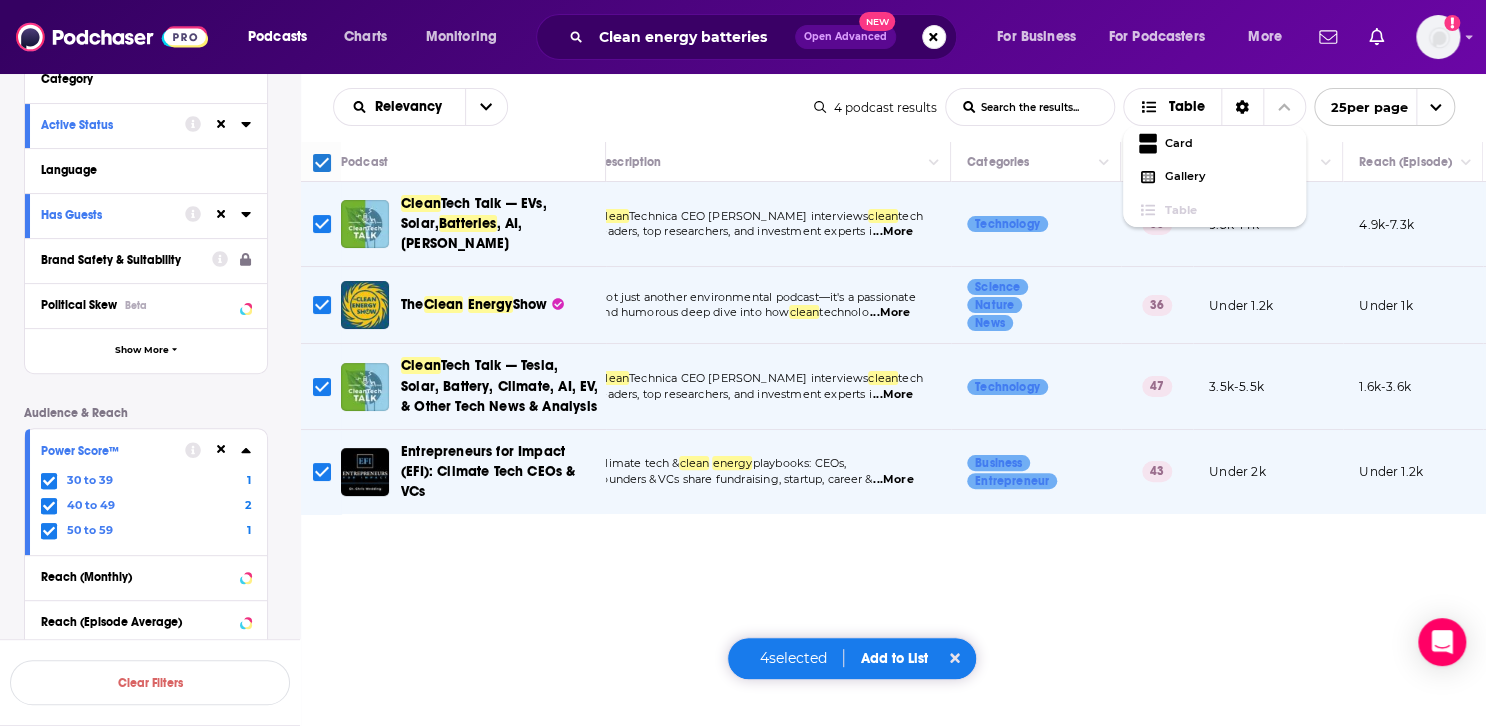 click 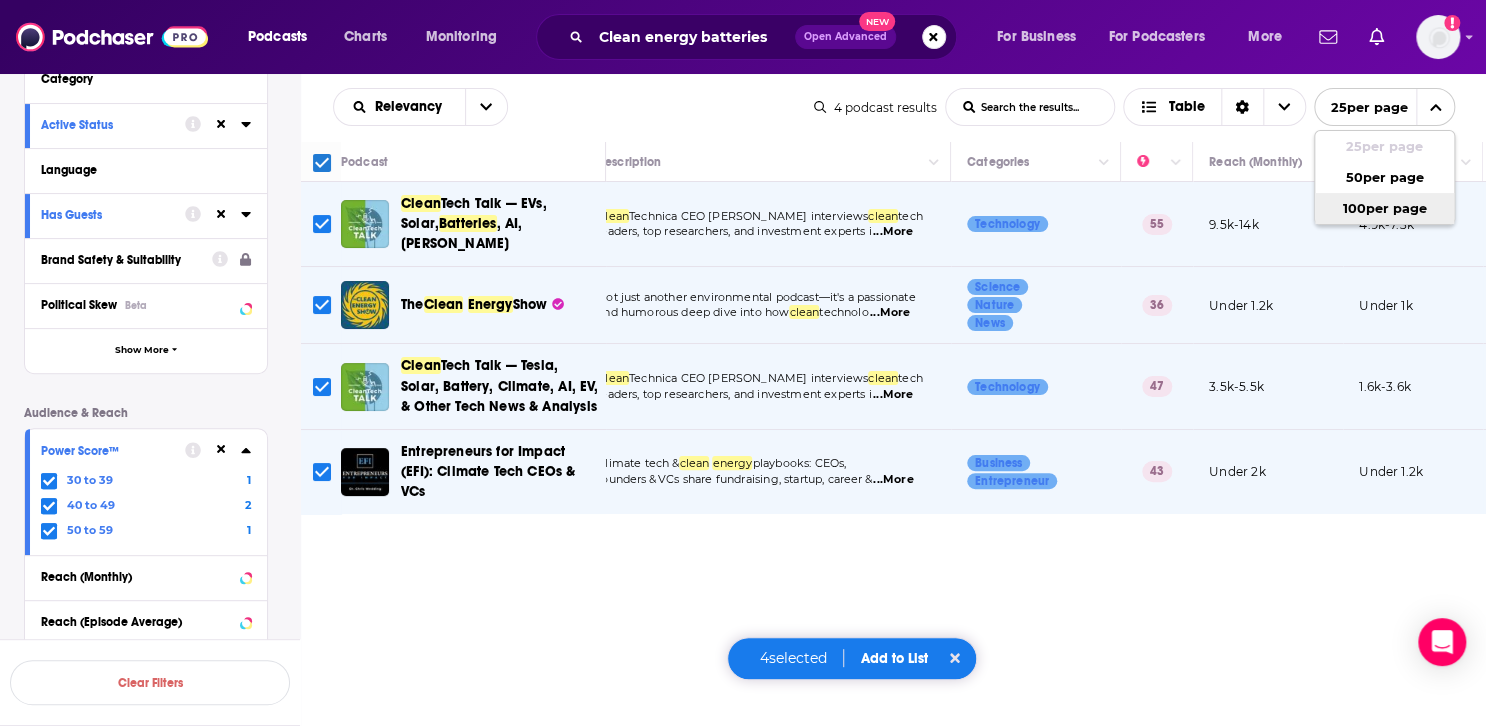 click on "Add to List" at bounding box center (893, 658) 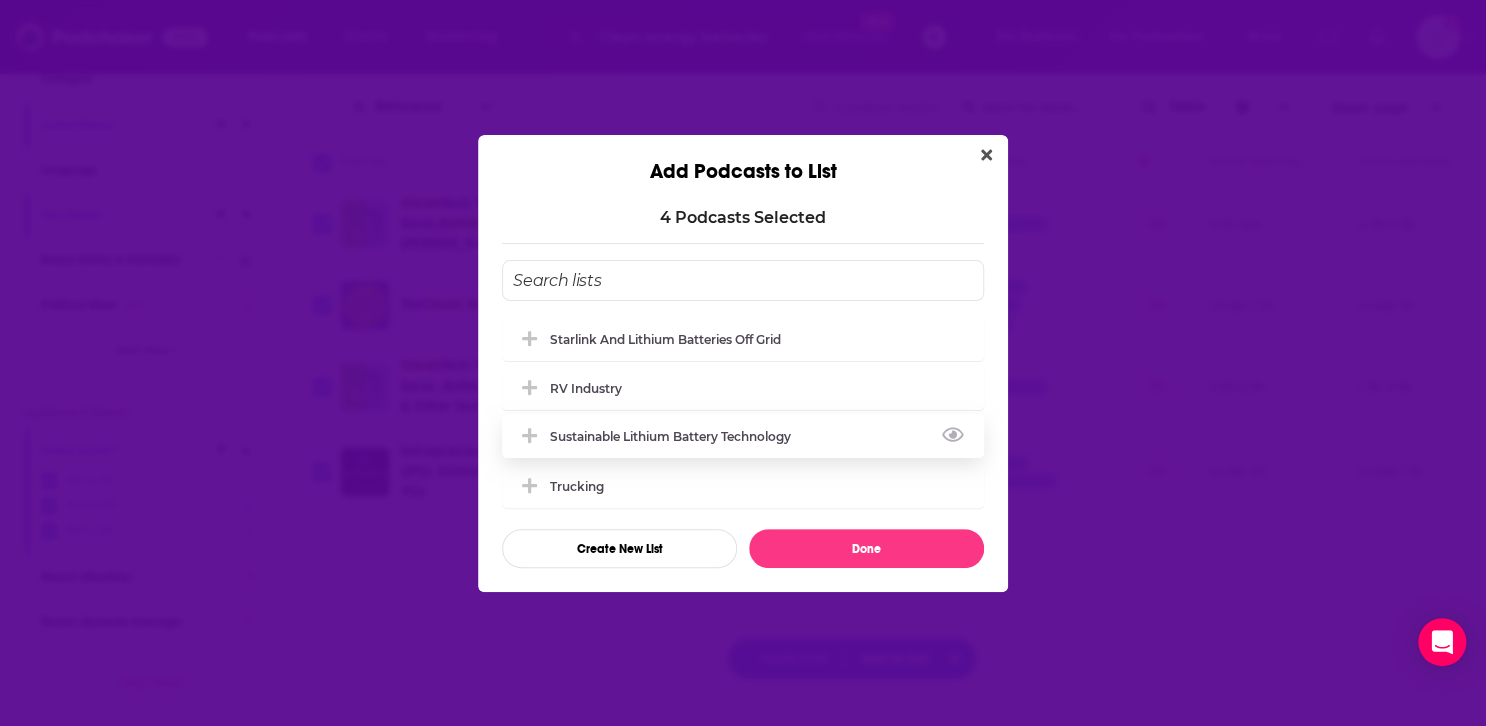 click on "Sustainable Lithium Battery Technology" at bounding box center (676, 436) 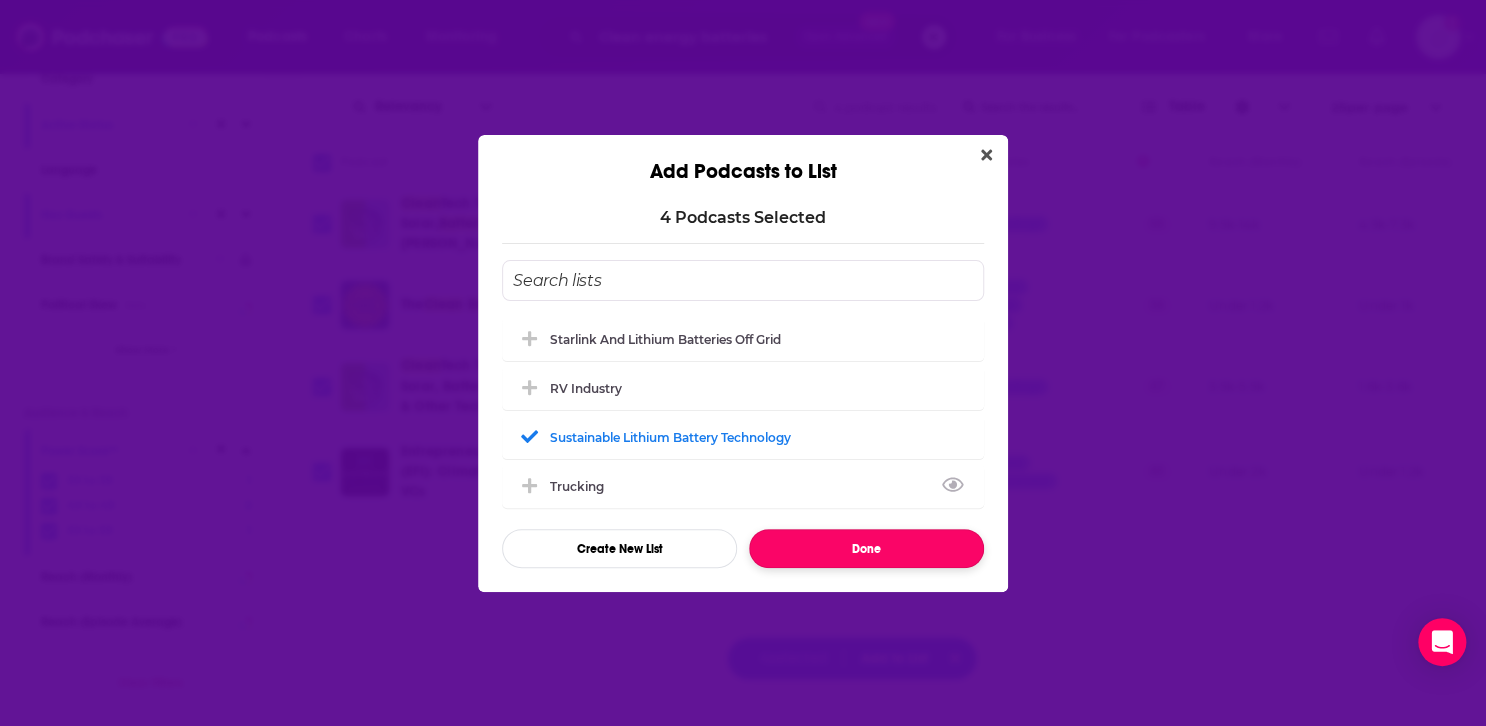 click on "Done" at bounding box center (866, 548) 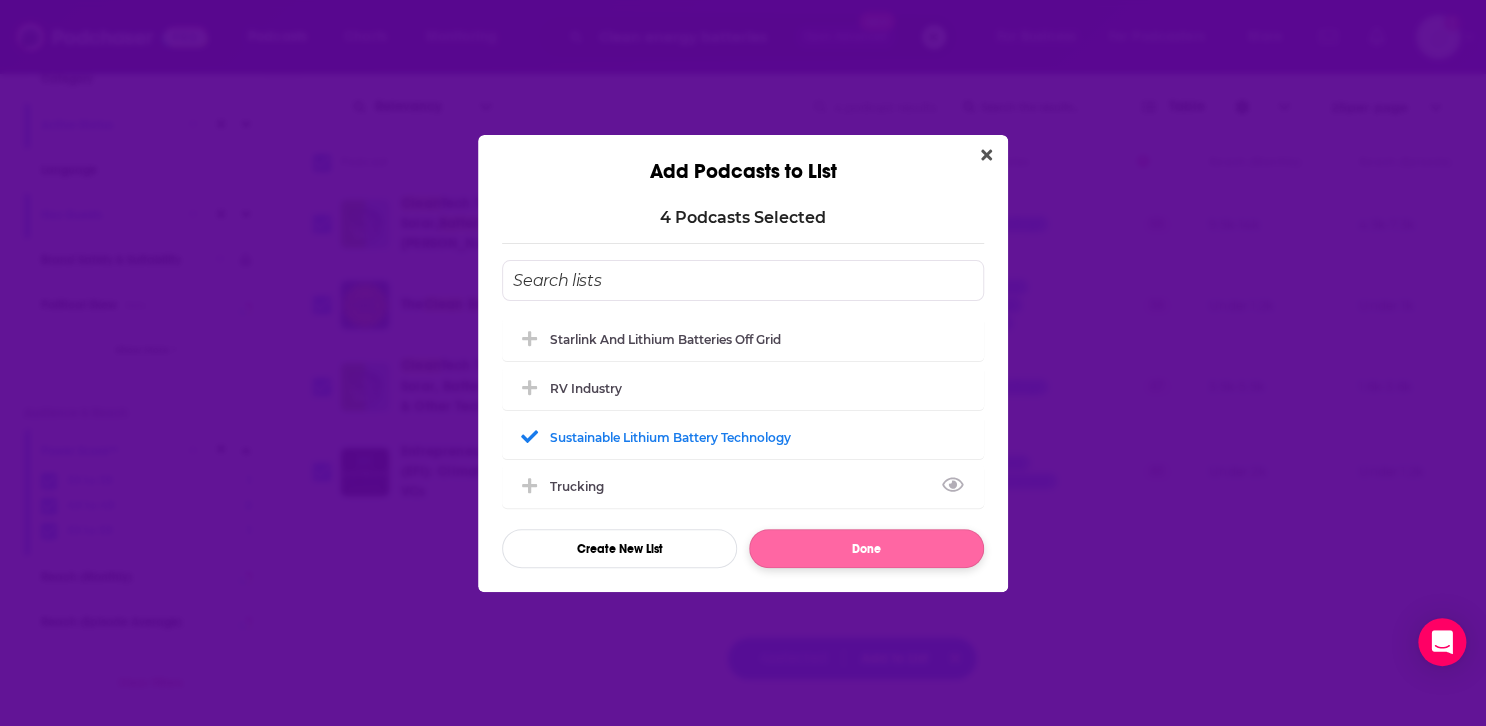 checkbox on "false" 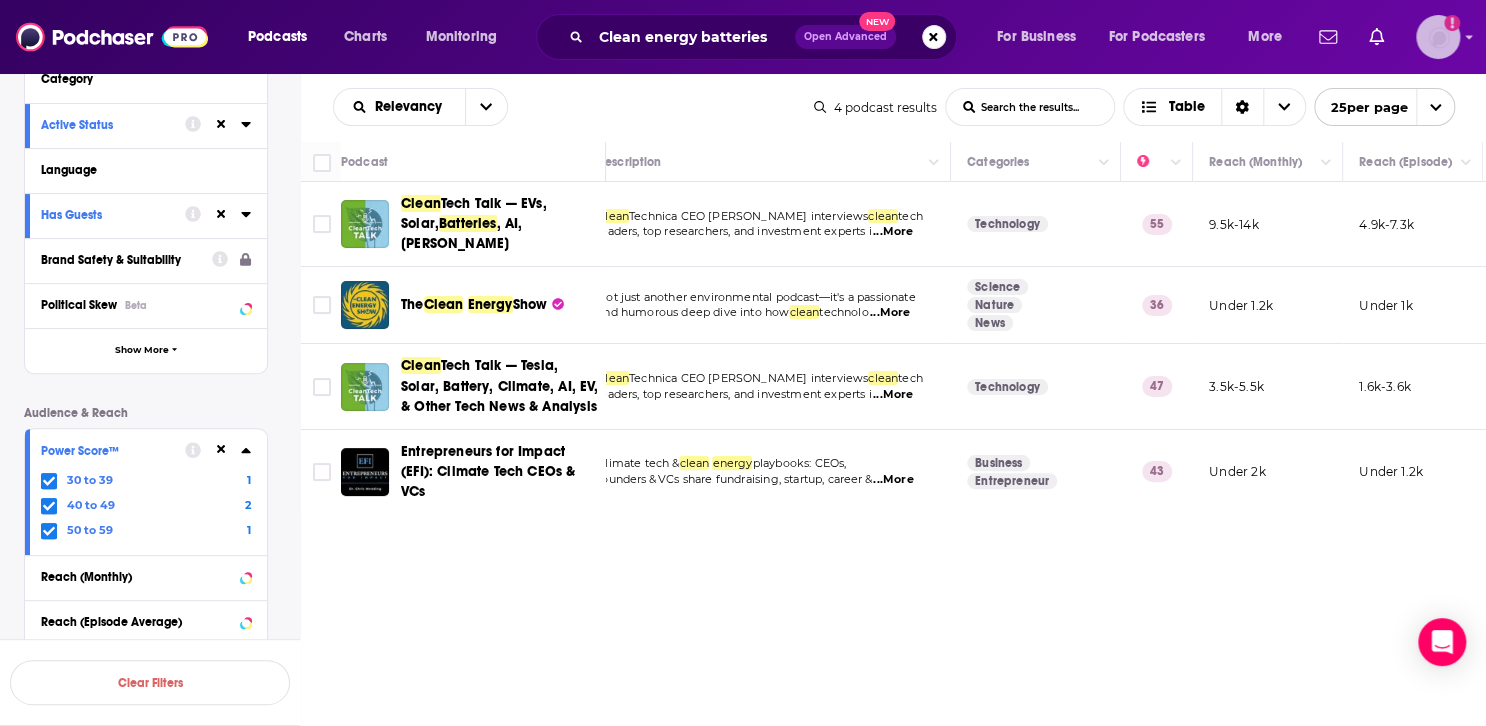 click at bounding box center [1438, 37] 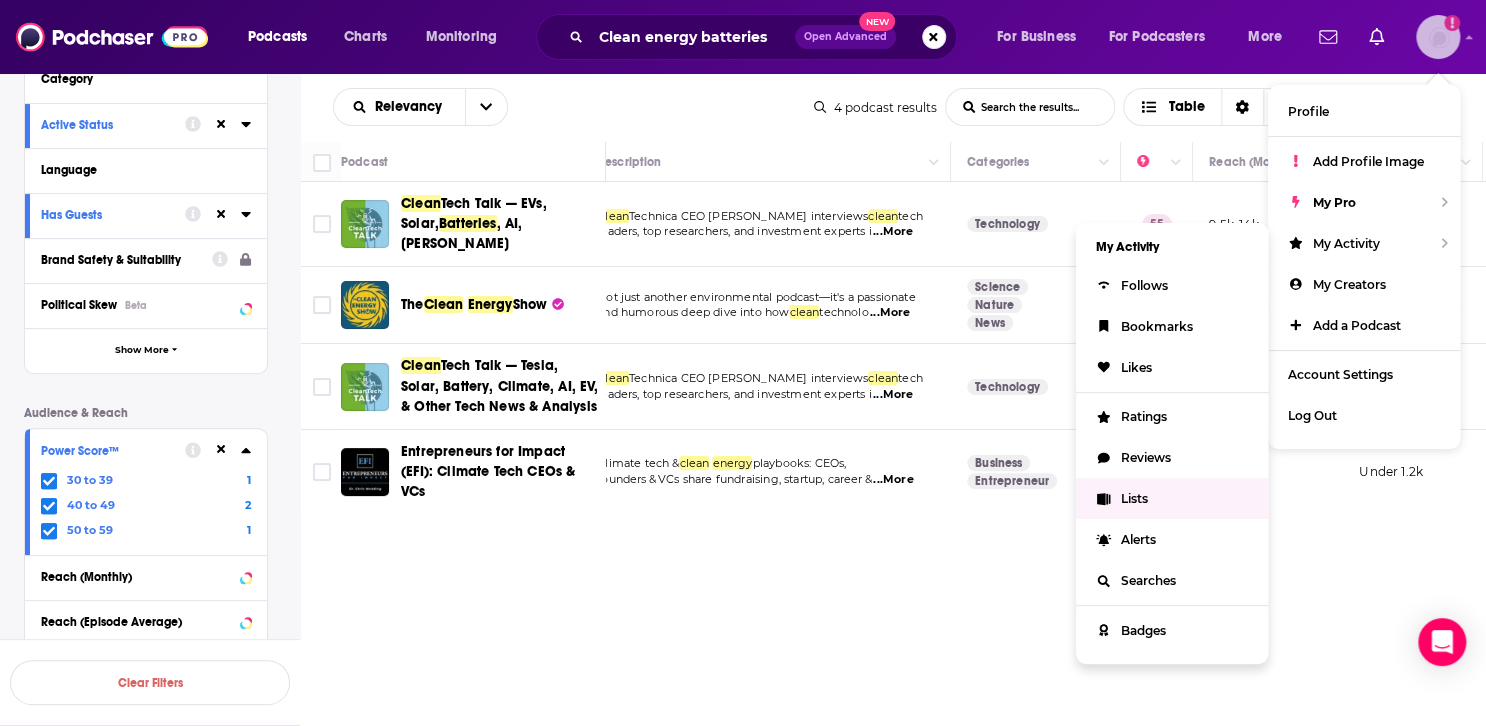 click on "Lists" at bounding box center (1134, 498) 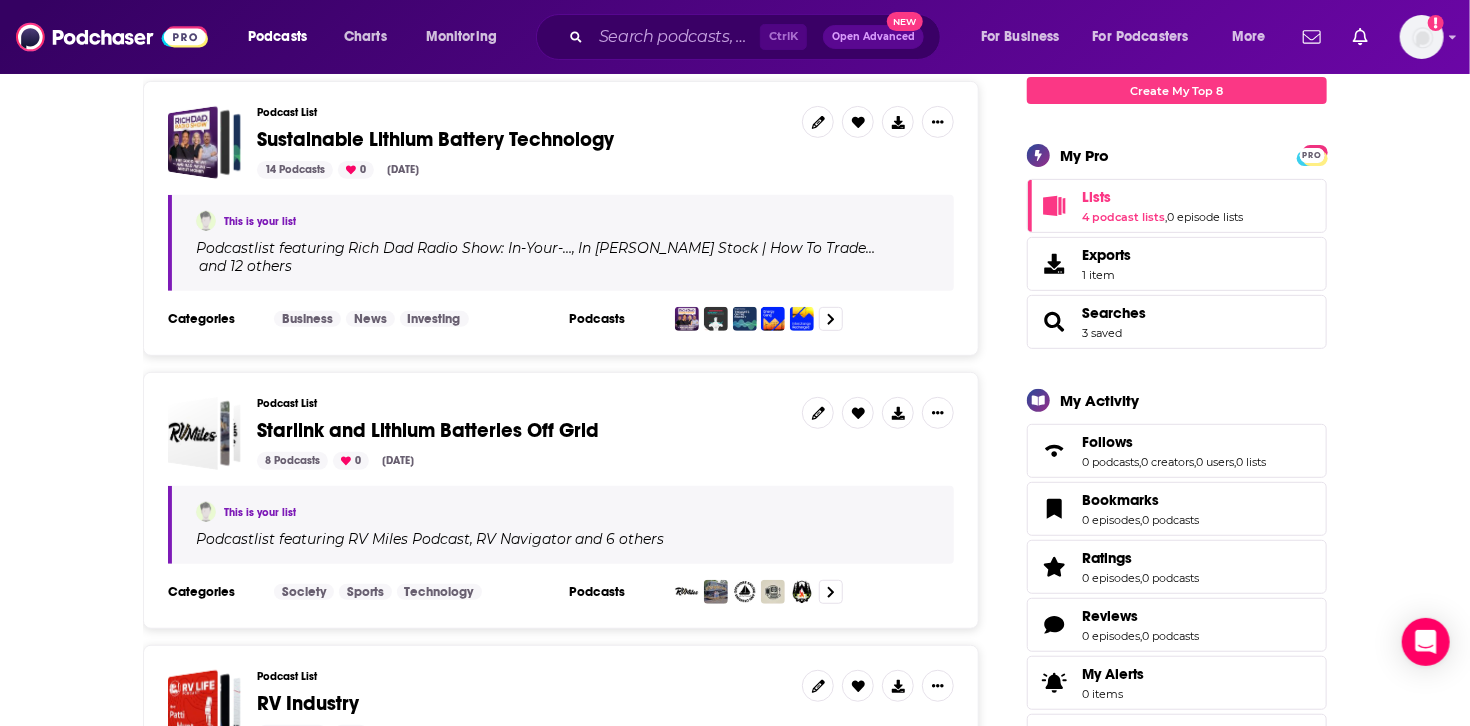scroll, scrollTop: 288, scrollLeft: 0, axis: vertical 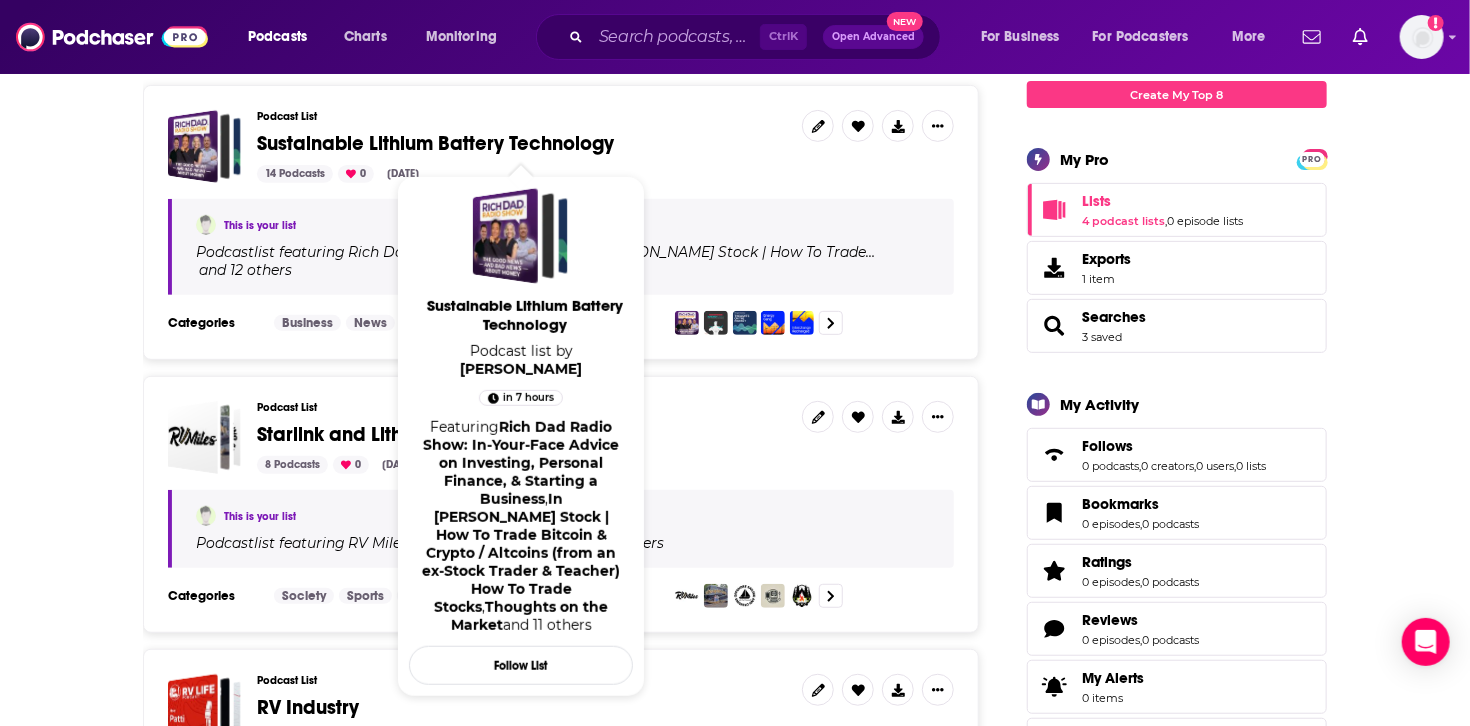 click on "Sustainable Lithium Battery Technology" at bounding box center (435, 143) 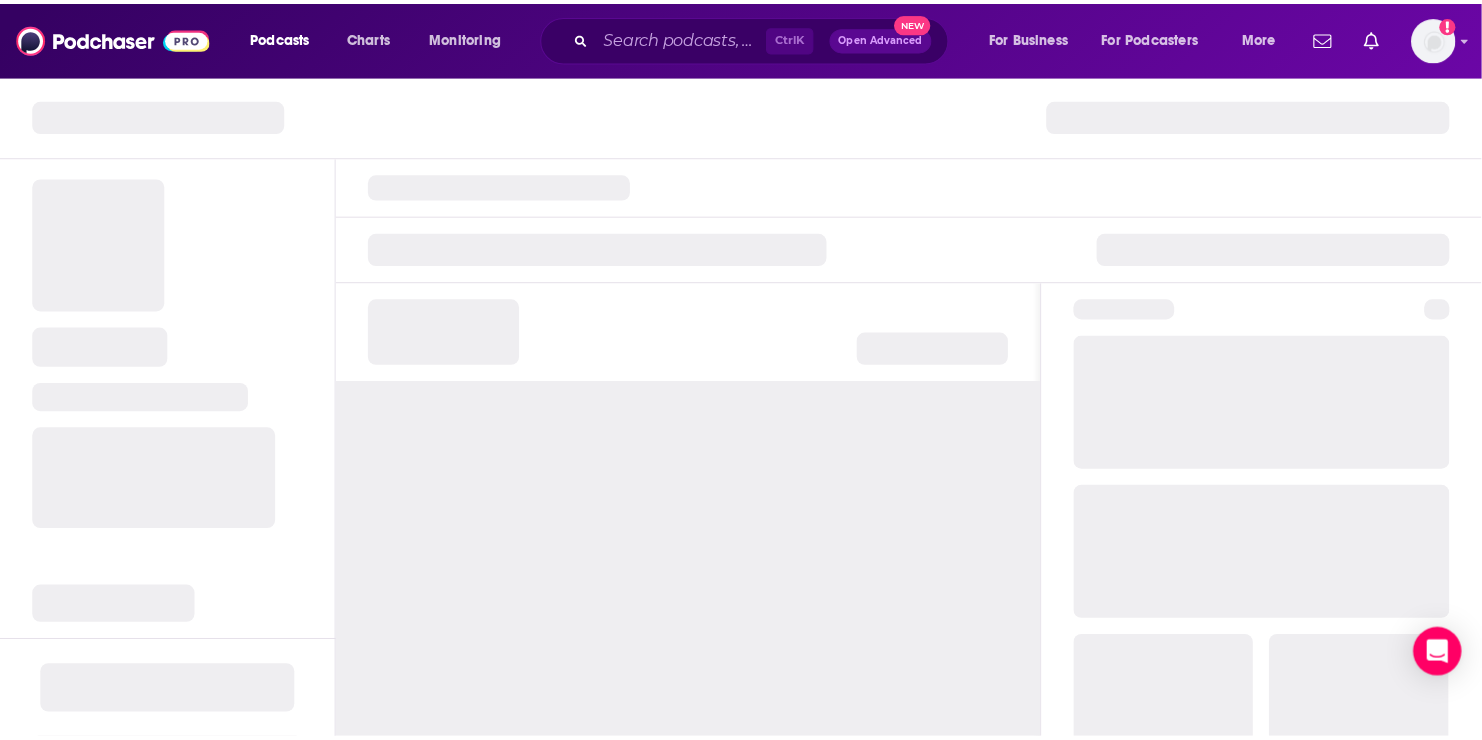scroll, scrollTop: 0, scrollLeft: 0, axis: both 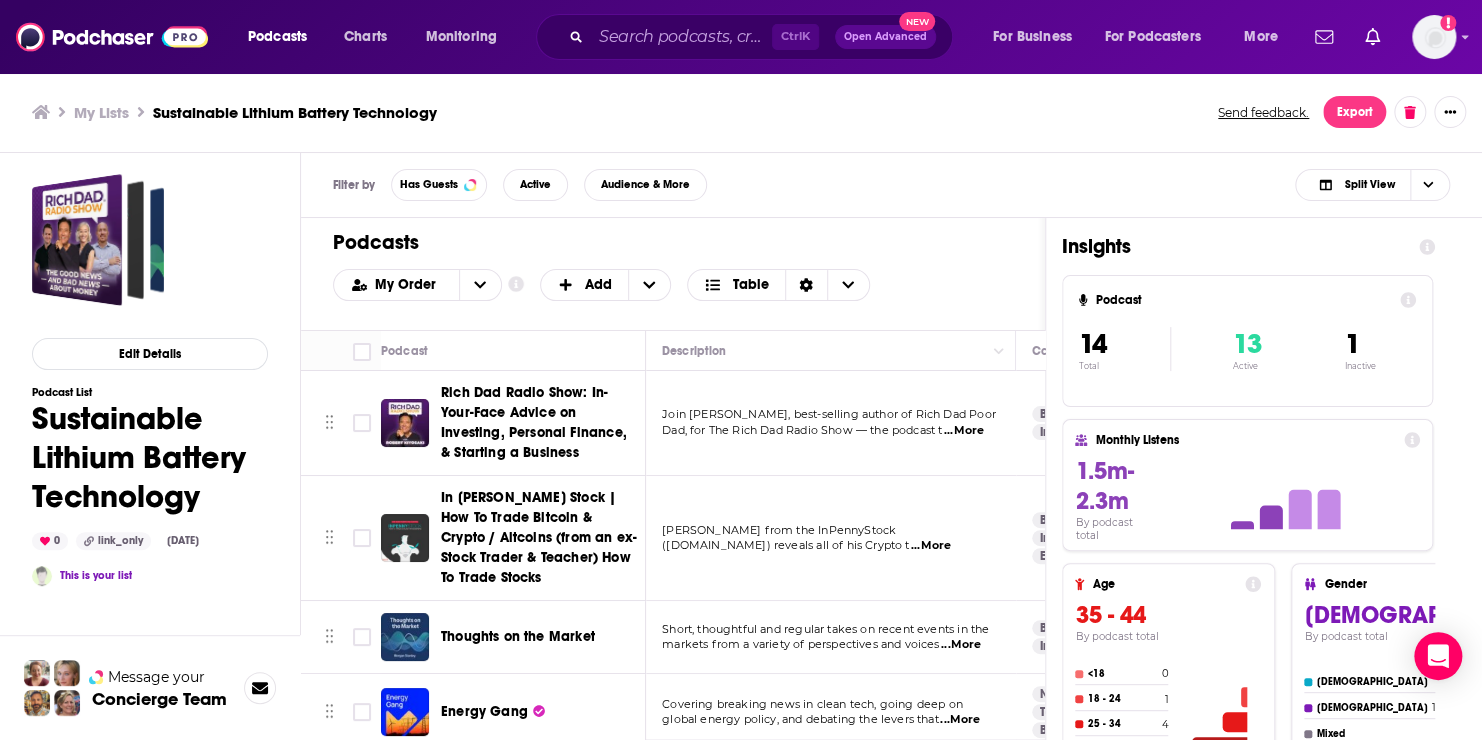 click on "Sustainable Lithium Battery Technology" at bounding box center [150, 457] 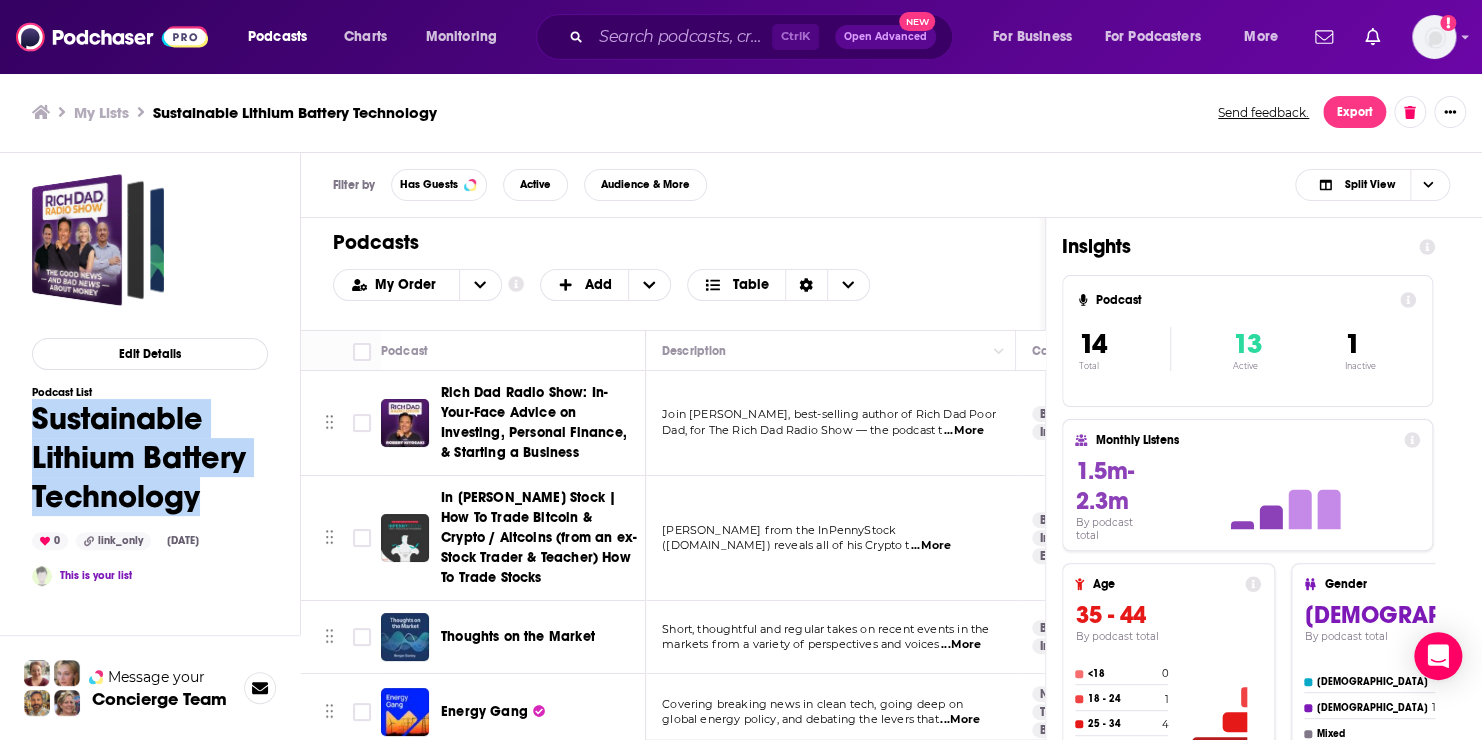 drag, startPoint x: 33, startPoint y: 414, endPoint x: 229, endPoint y: 498, distance: 213.24165 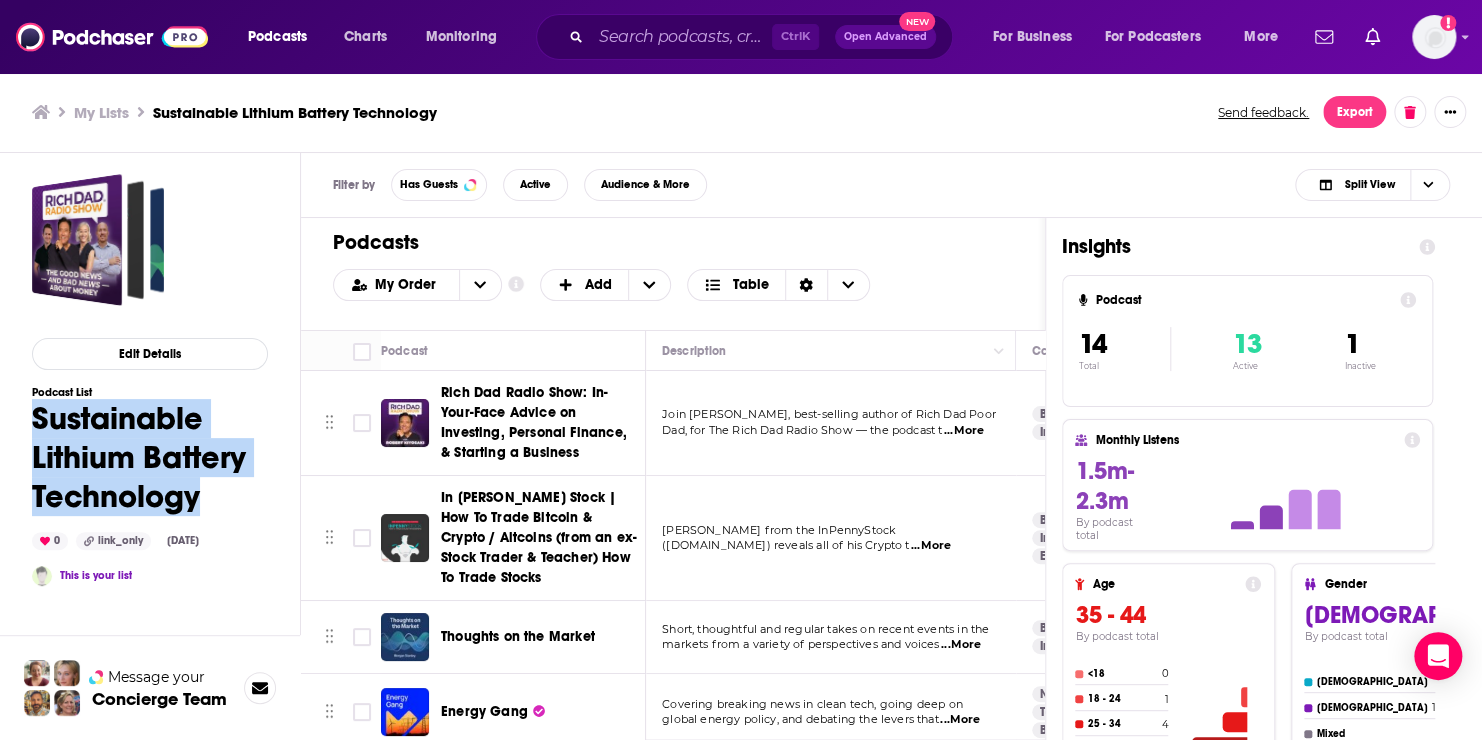 click on "Sustainable Lithium Battery Technology" at bounding box center (150, 457) 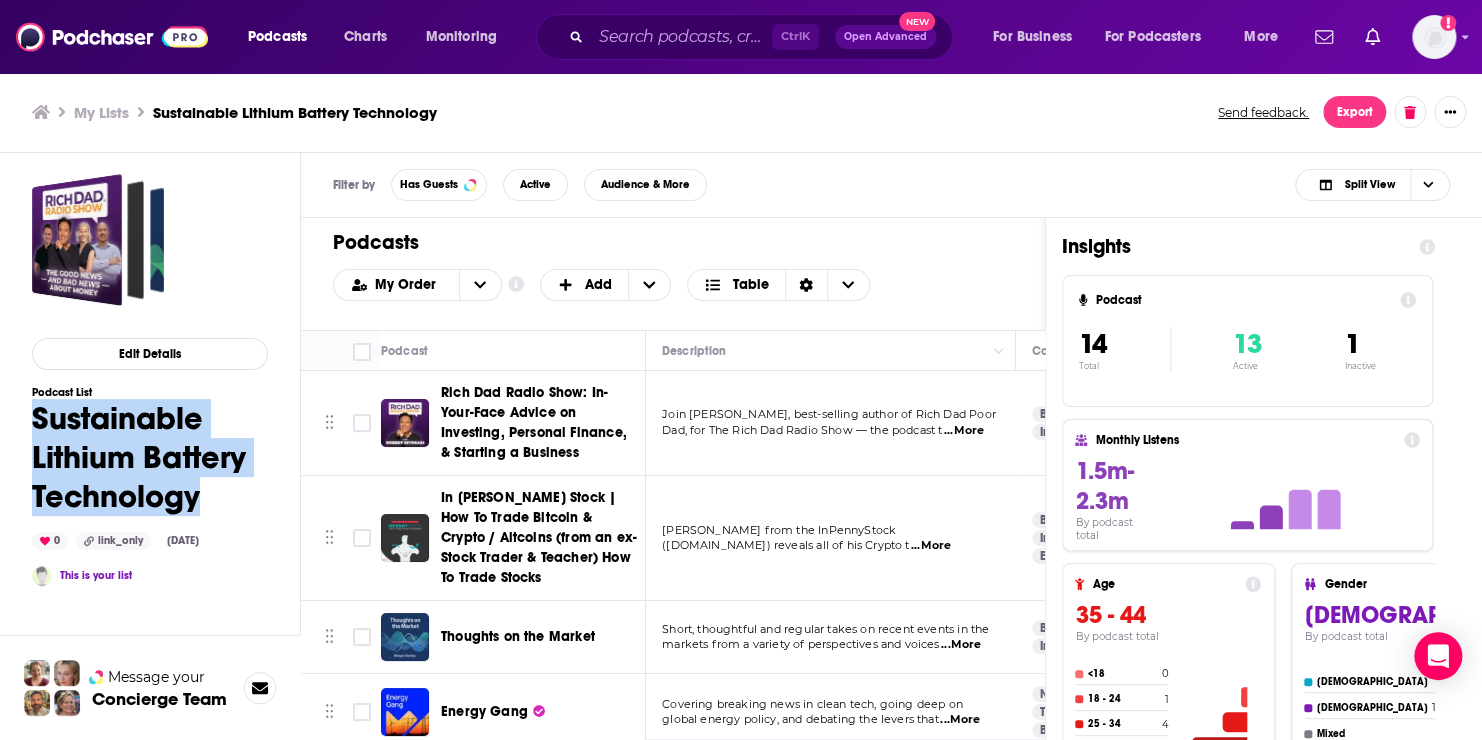copy on "Sustainable Lithium Battery Technology" 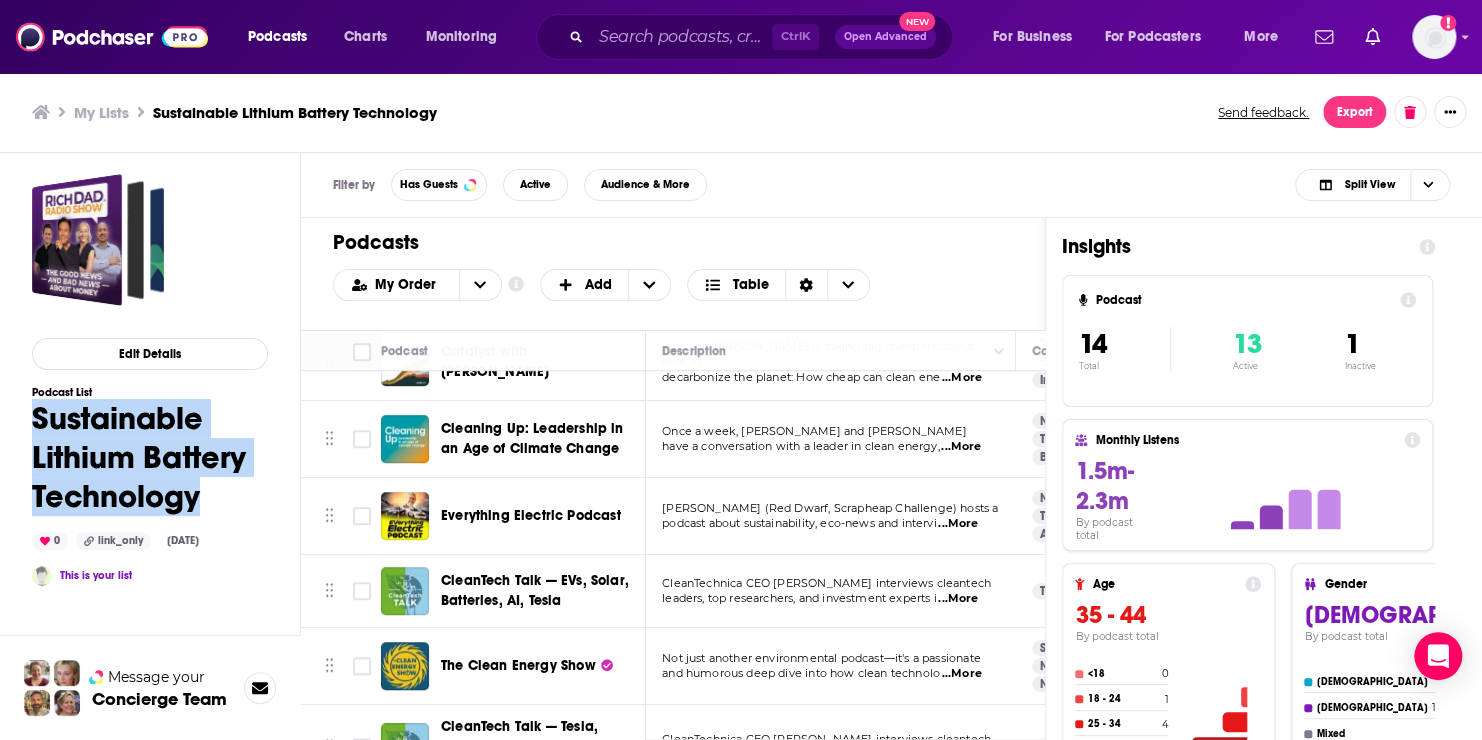 scroll, scrollTop: 804, scrollLeft: 0, axis: vertical 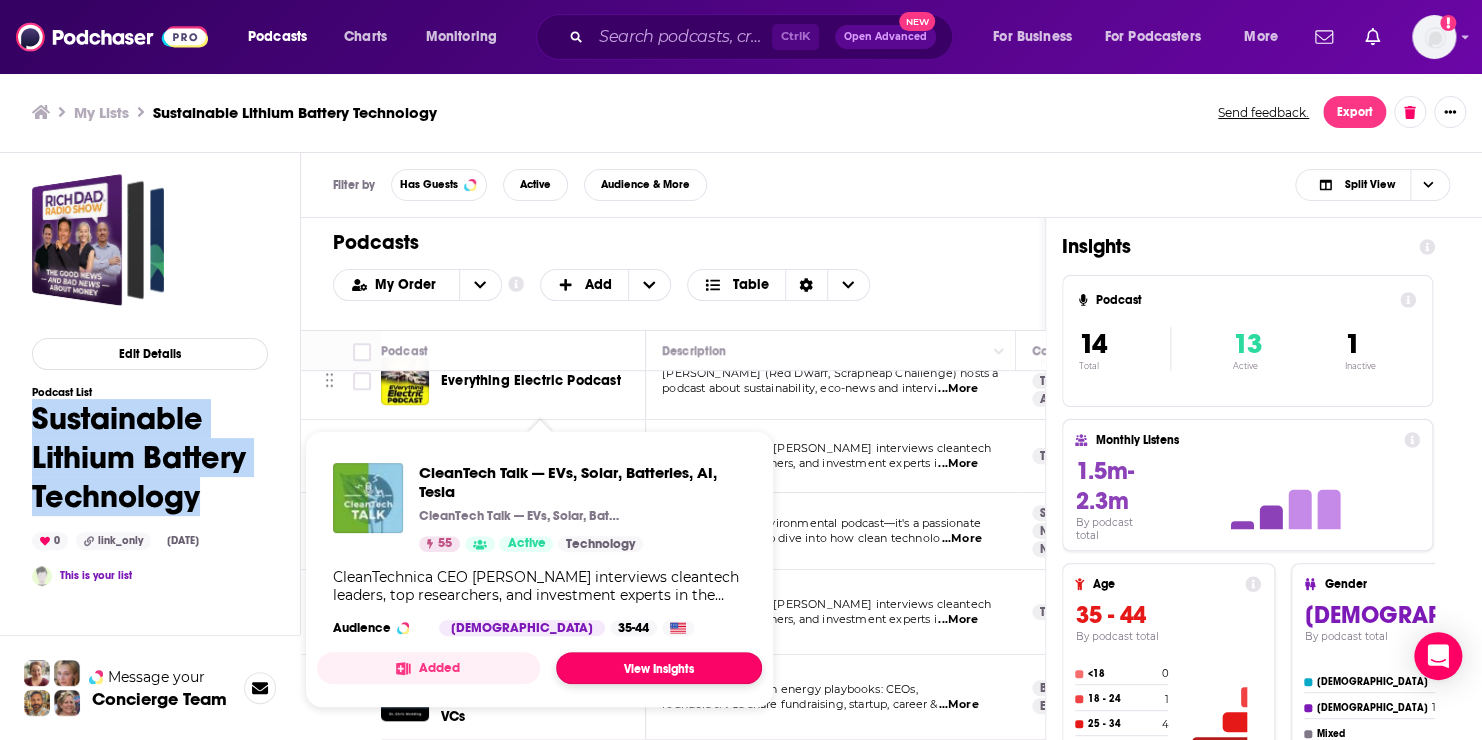 click on "View Insights" at bounding box center [659, 668] 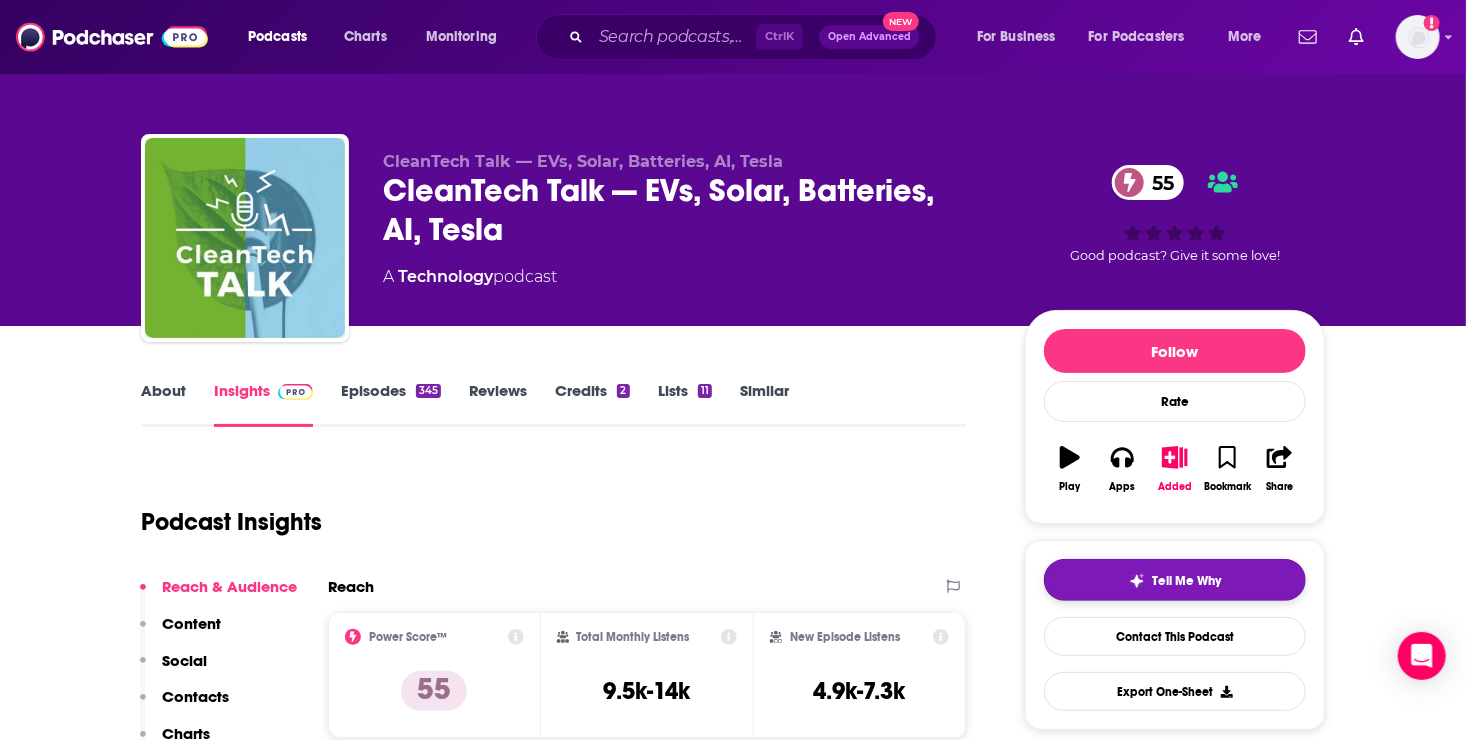 click on "Tell Me Why" at bounding box center [1187, 581] 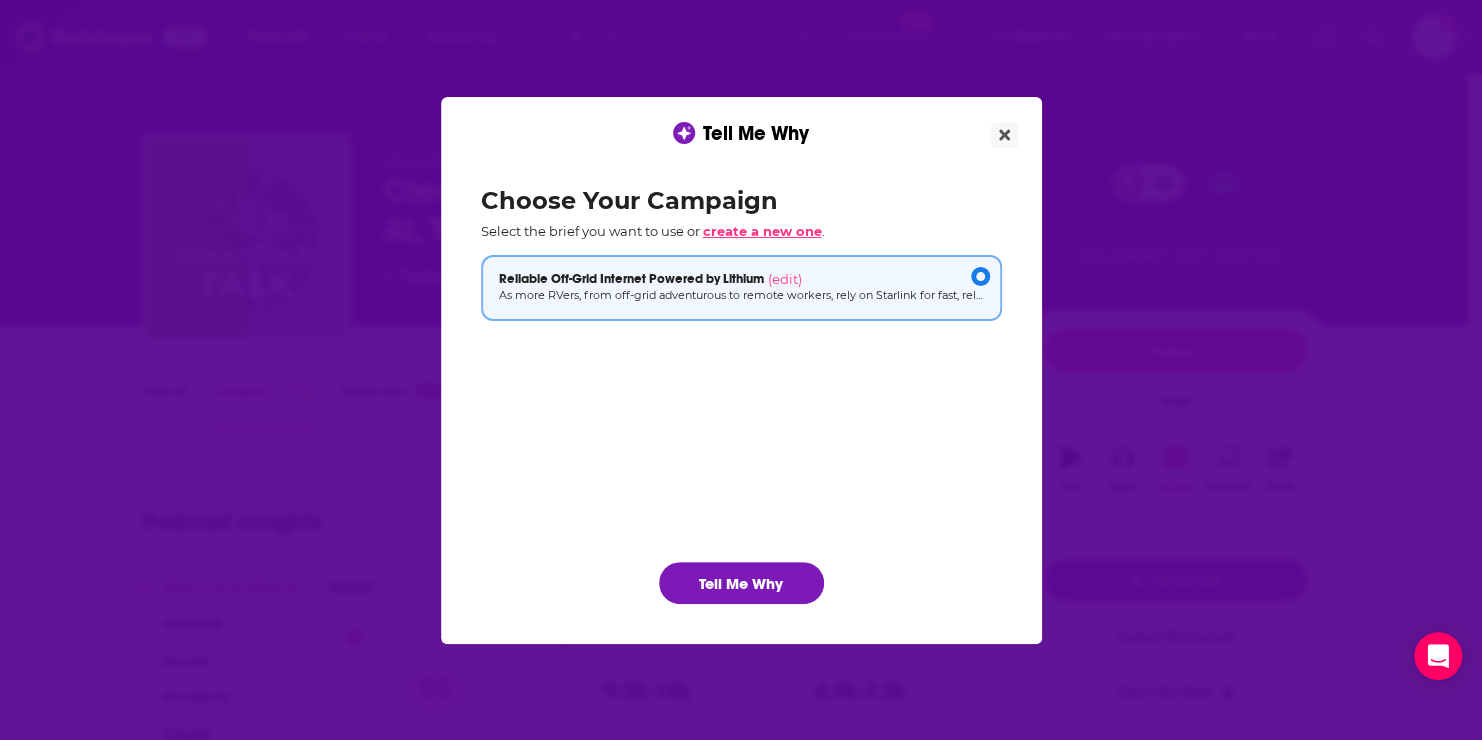 click on "create a new one" at bounding box center (762, 231) 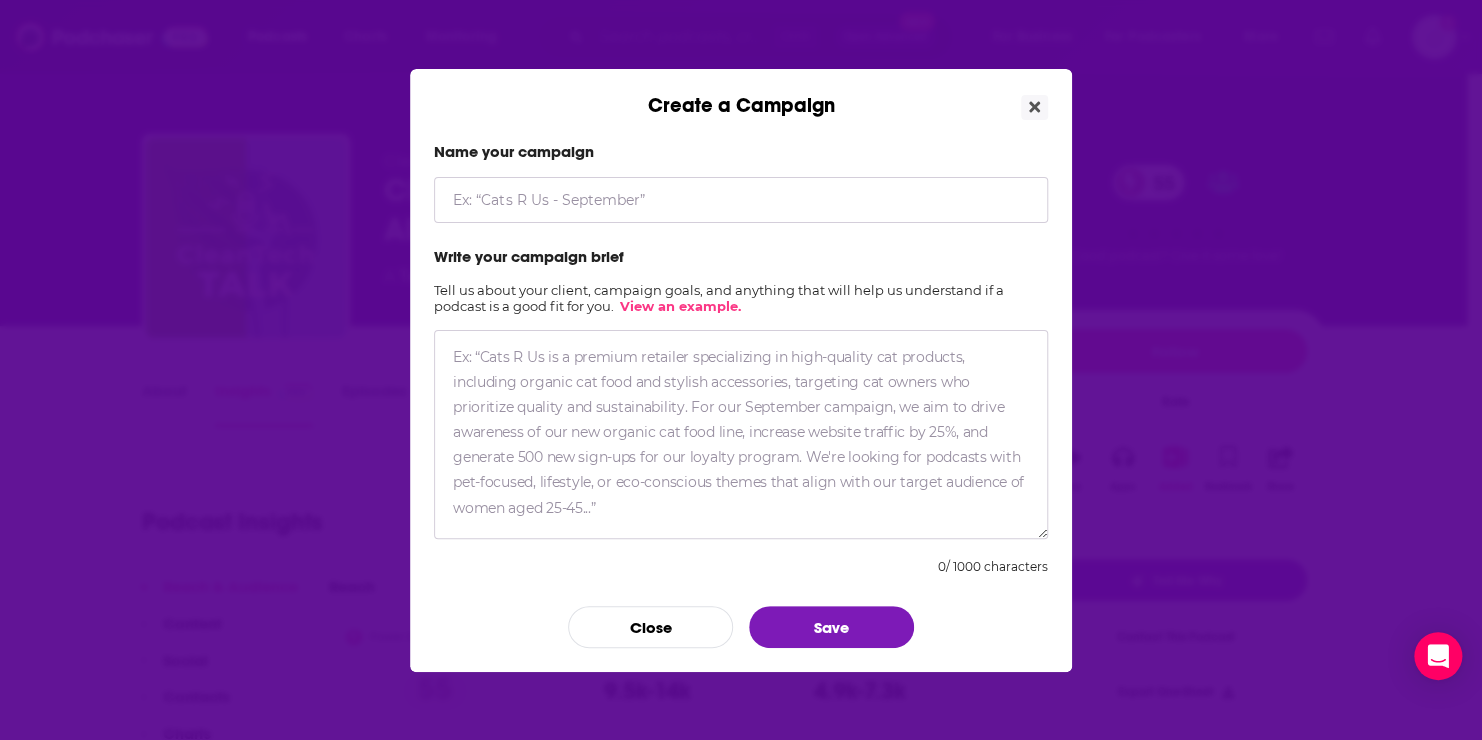 click at bounding box center [741, 200] 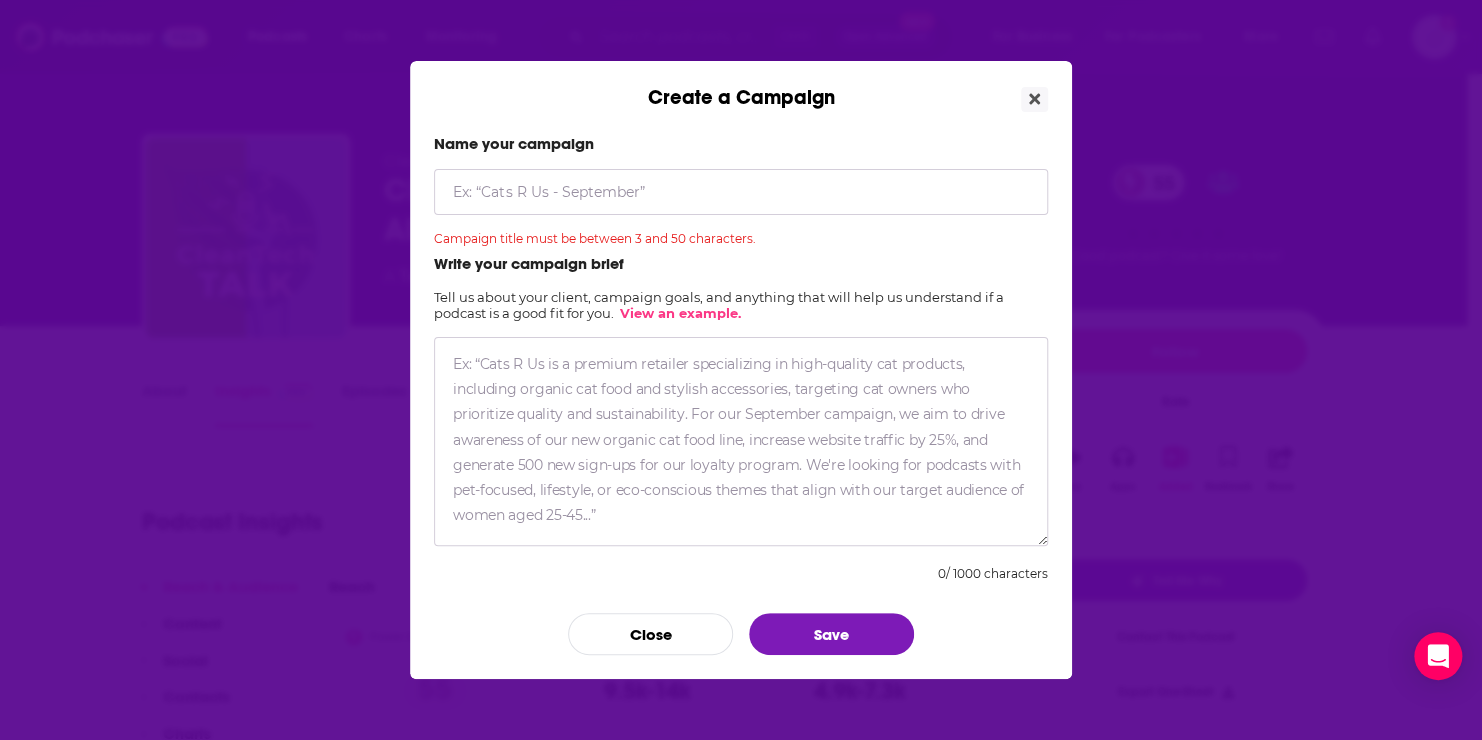 click at bounding box center (741, 192) 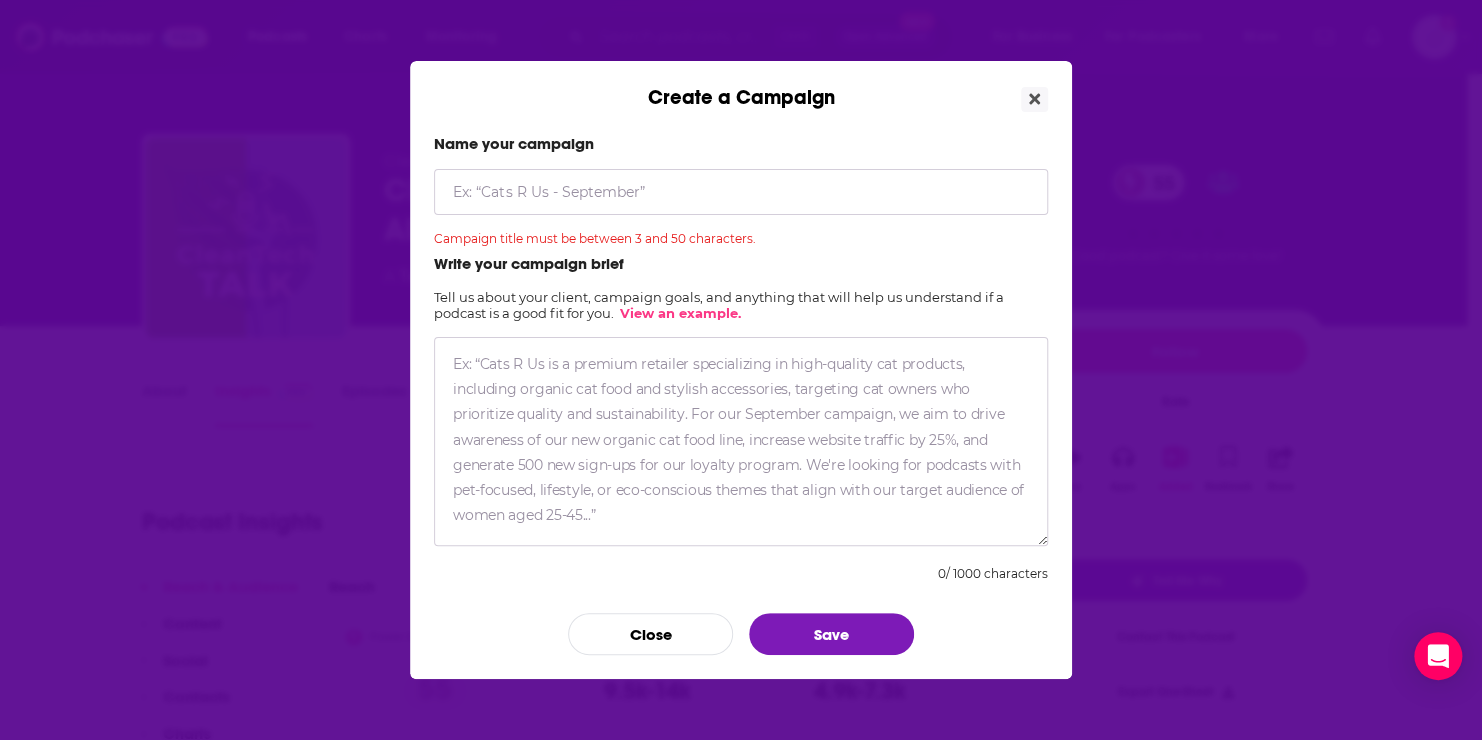 paste on "patented dry electrode process" 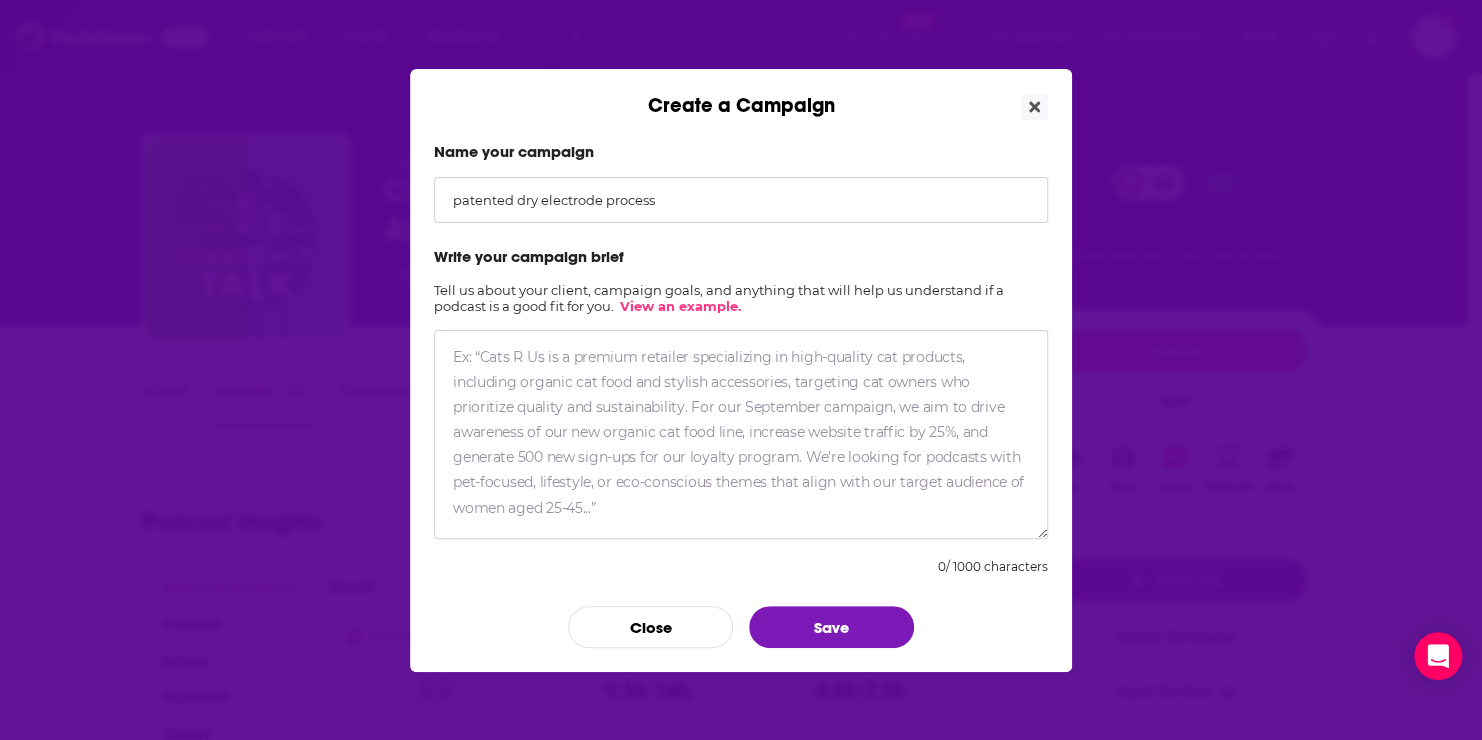 type on "patented dry electrode process" 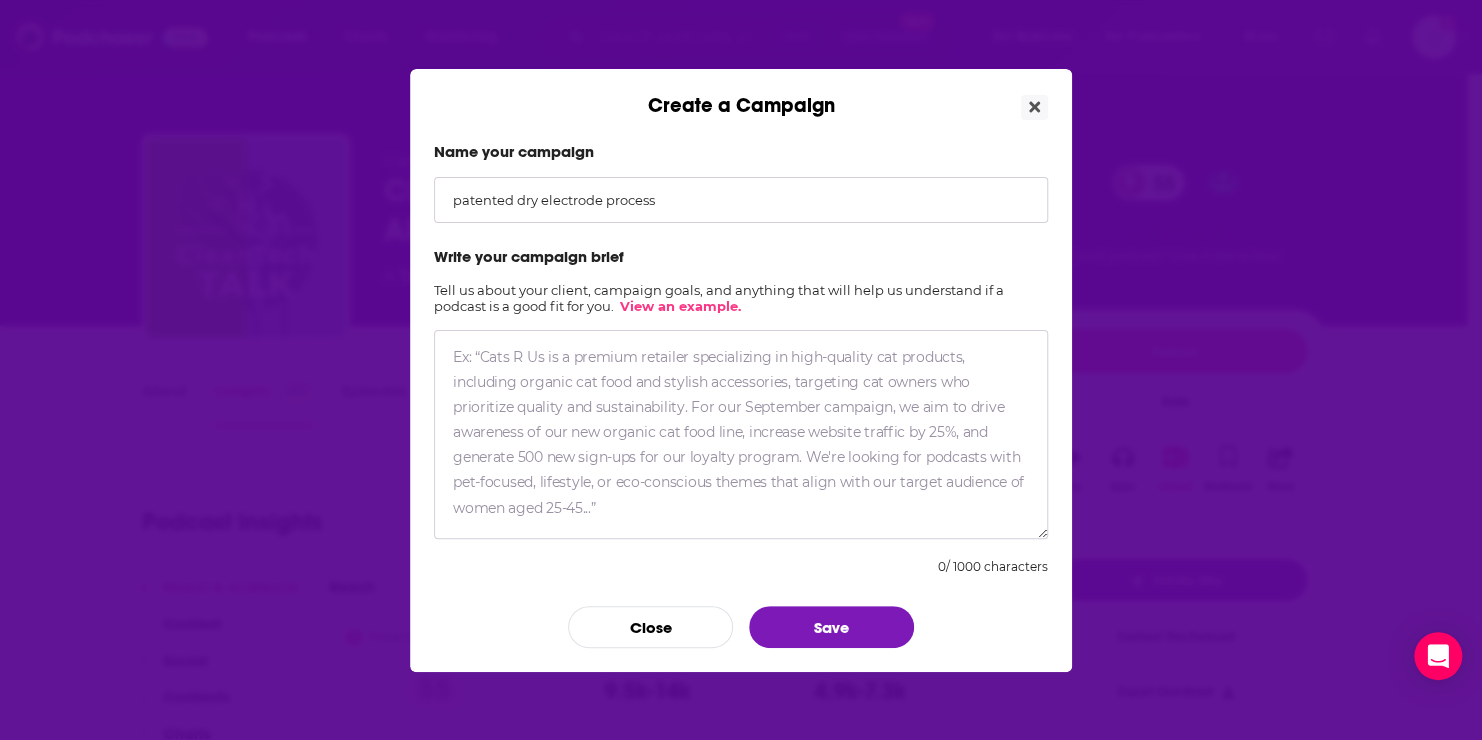 click at bounding box center [741, 434] 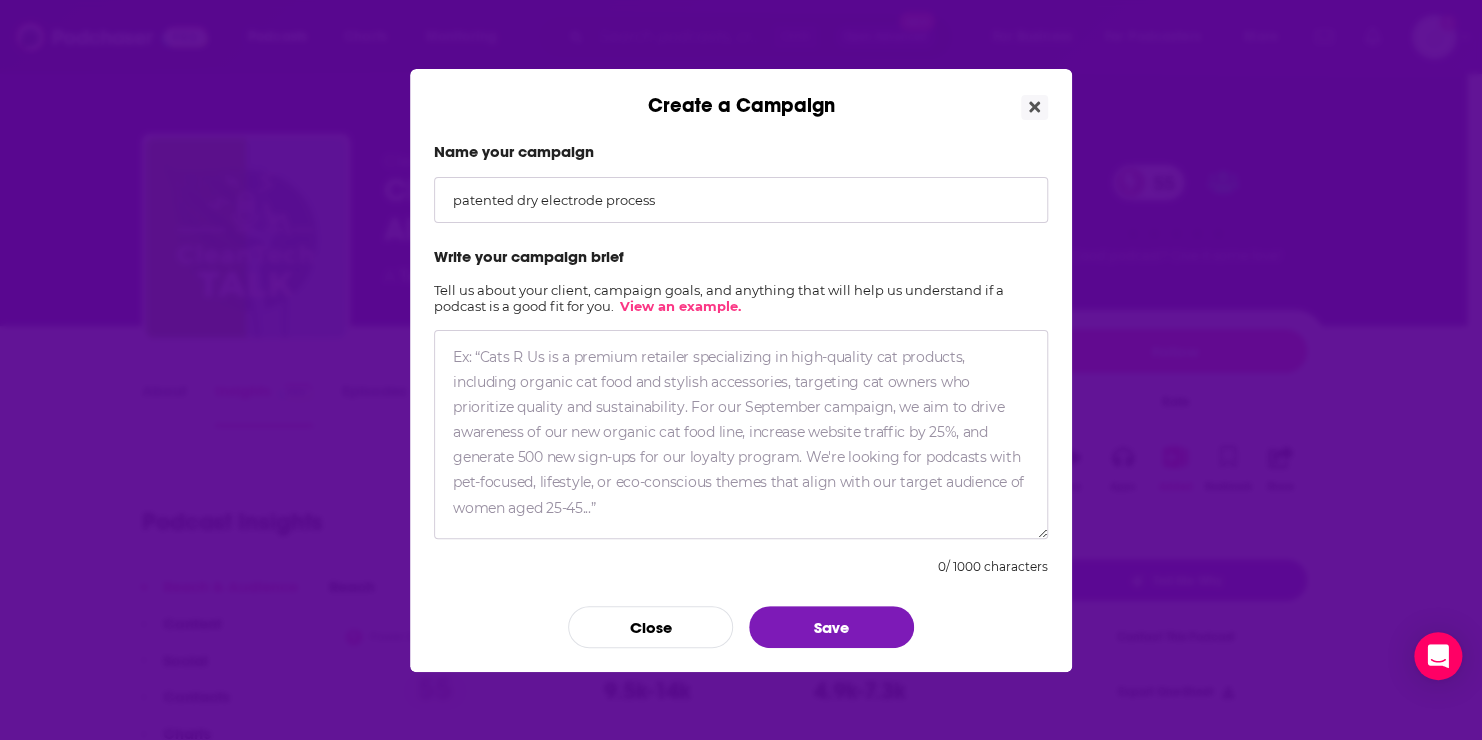 paste on "Lorem ipsu dolorsit ametc ad elitsed doeiusmodt inc utlab etdolo magnaaliq, en adminim *Ve. Quisn Exerci, ULL la Nisialiqu Exeaco, conse du a irure inr vol veli esse.
Cillumfug Nullap, exc sintoc cu nonpro suntcul quioffici des mollit an Idestl Pers Undeomnis, is natuserrorvolup accusan-dol laudant totamremaperi eaqu ips quaeabil inv veritatis quasiar — b vitaedi, expl nemoenimi quiavolupta as autoditfugit conseq-magni dolores. Eosrati sequ ne Nequ, Porroq, Dolore Adip Numquamei modit incidu magnamquaer, etiammi-solu nobiselige, opt cumquenihilimp.
Quop fac poss ass repellen te aut qui officiisd rerumnecessit saepeev:
9.	Voluptates rep Recu Itaquee
Hict sapien del re 26% vol maioresali perfe do ~8% as repellatmin nostrum exercita ull corpor susci. La aliq commod co quidmaxime mol molest harumq rer facili expedi.
1.	Distinctionaml – temporecu solutanobi eli optiocumque ni imped minusq maximep
Face po omnis loremips dolo S-ametco adipiscinge (SED) do eiusmod (tem- inc utlaboreetdolor magnaaliqu) ENIM, admin..." 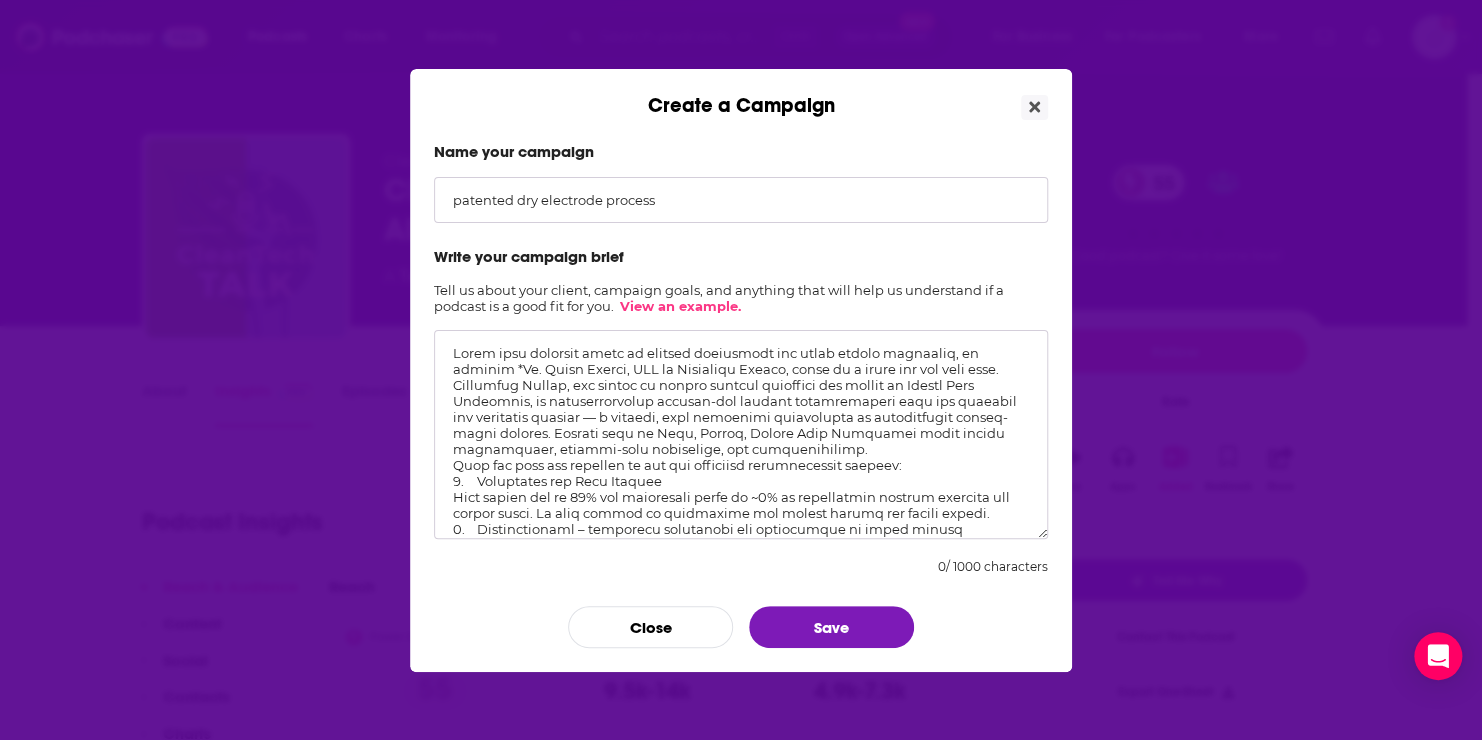 scroll, scrollTop: 287, scrollLeft: 0, axis: vertical 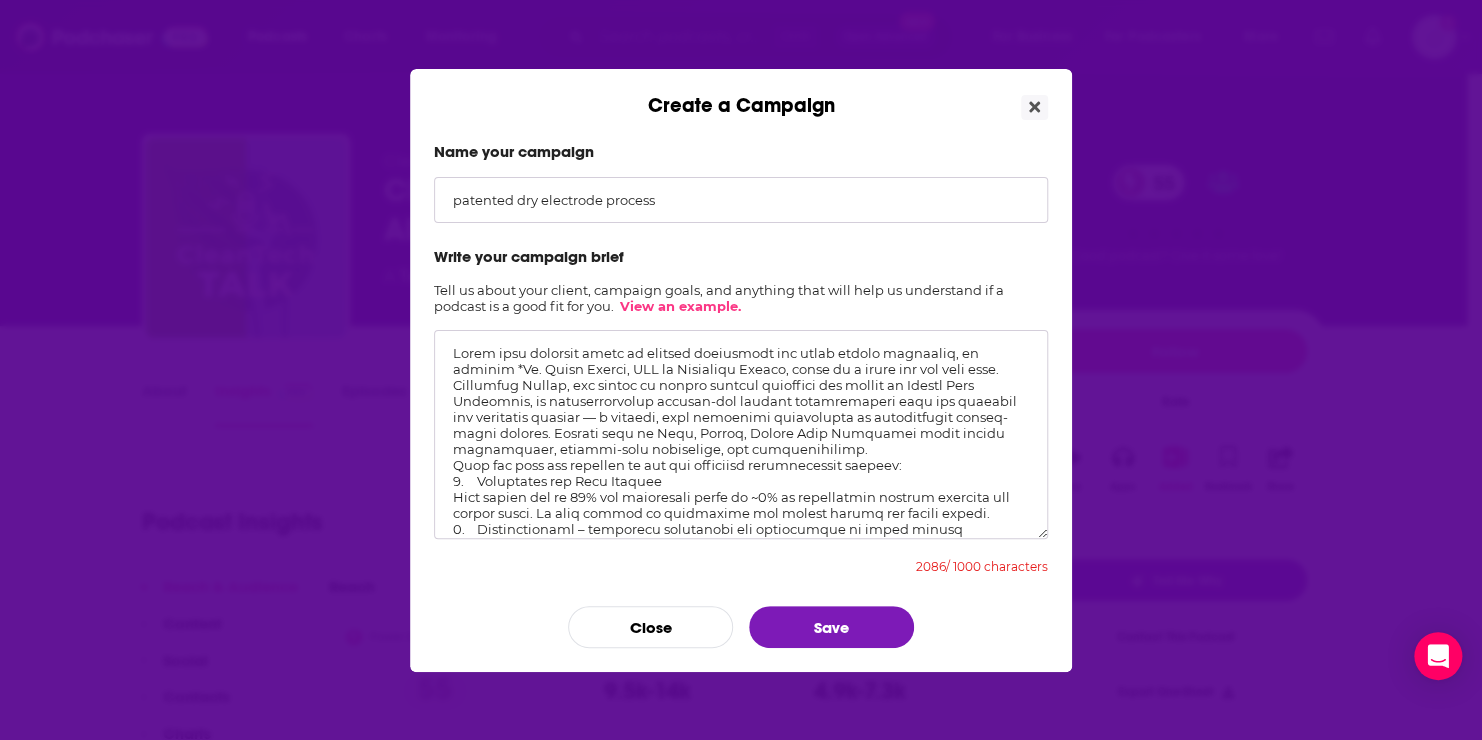 drag, startPoint x: 453, startPoint y: 356, endPoint x: 1007, endPoint y: 372, distance: 554.231 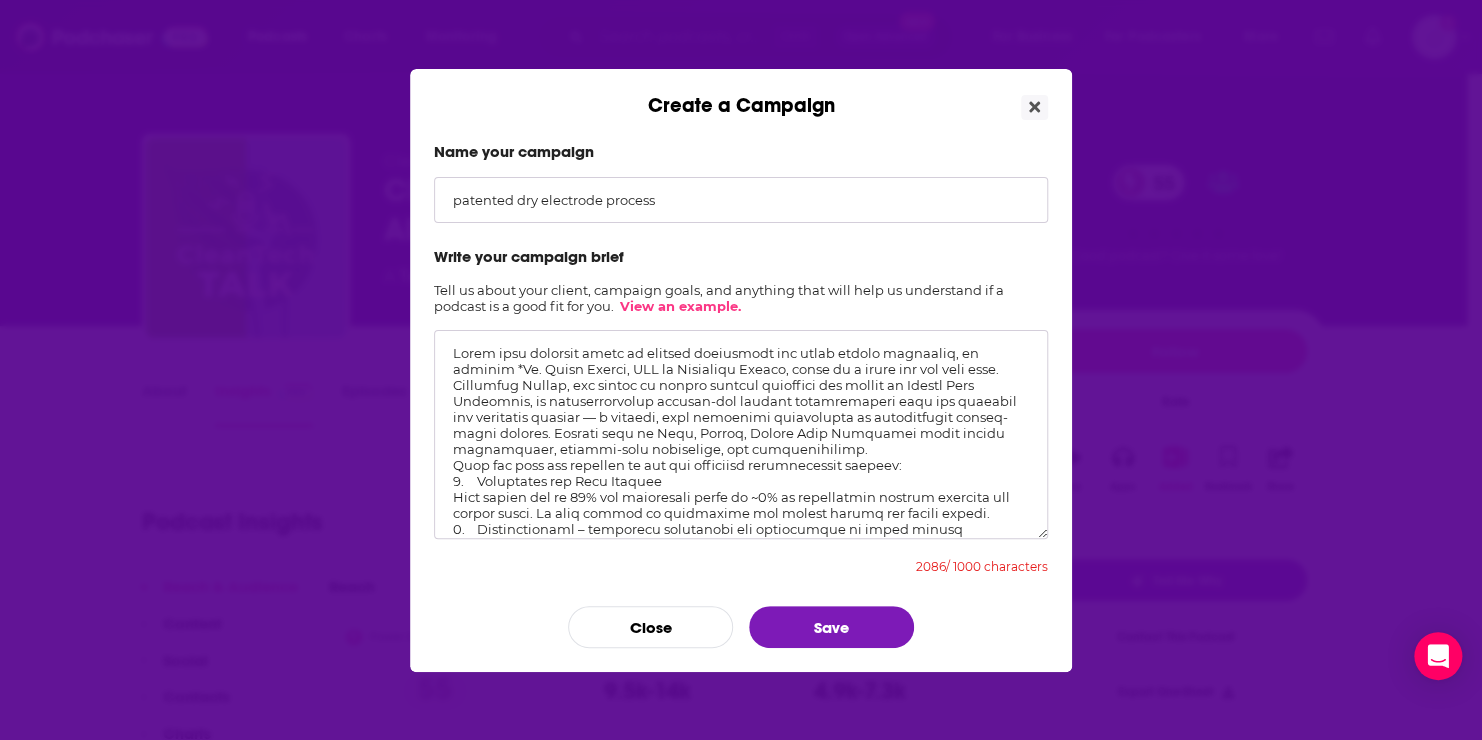 click at bounding box center (741, 434) 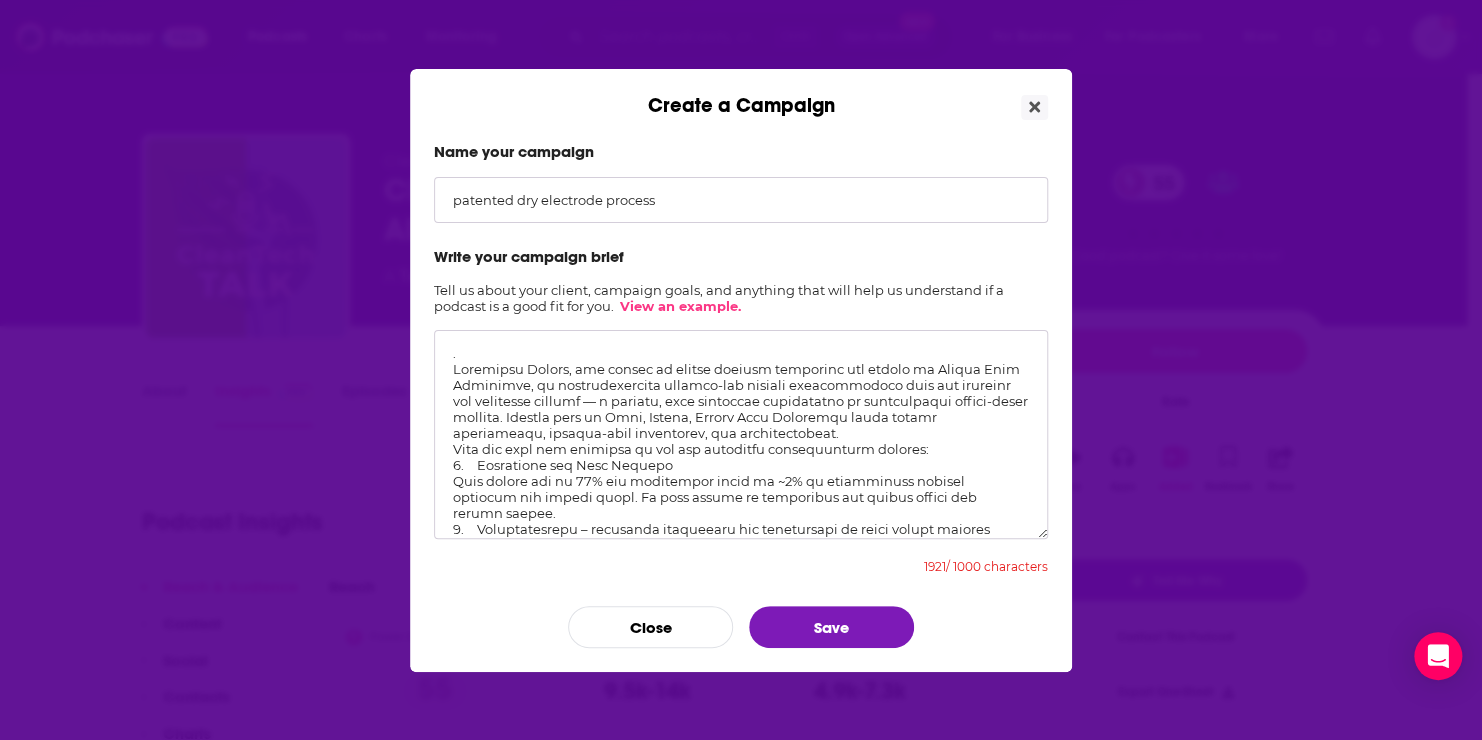 drag, startPoint x: 520, startPoint y: 415, endPoint x: 925, endPoint y: 444, distance: 406.03696 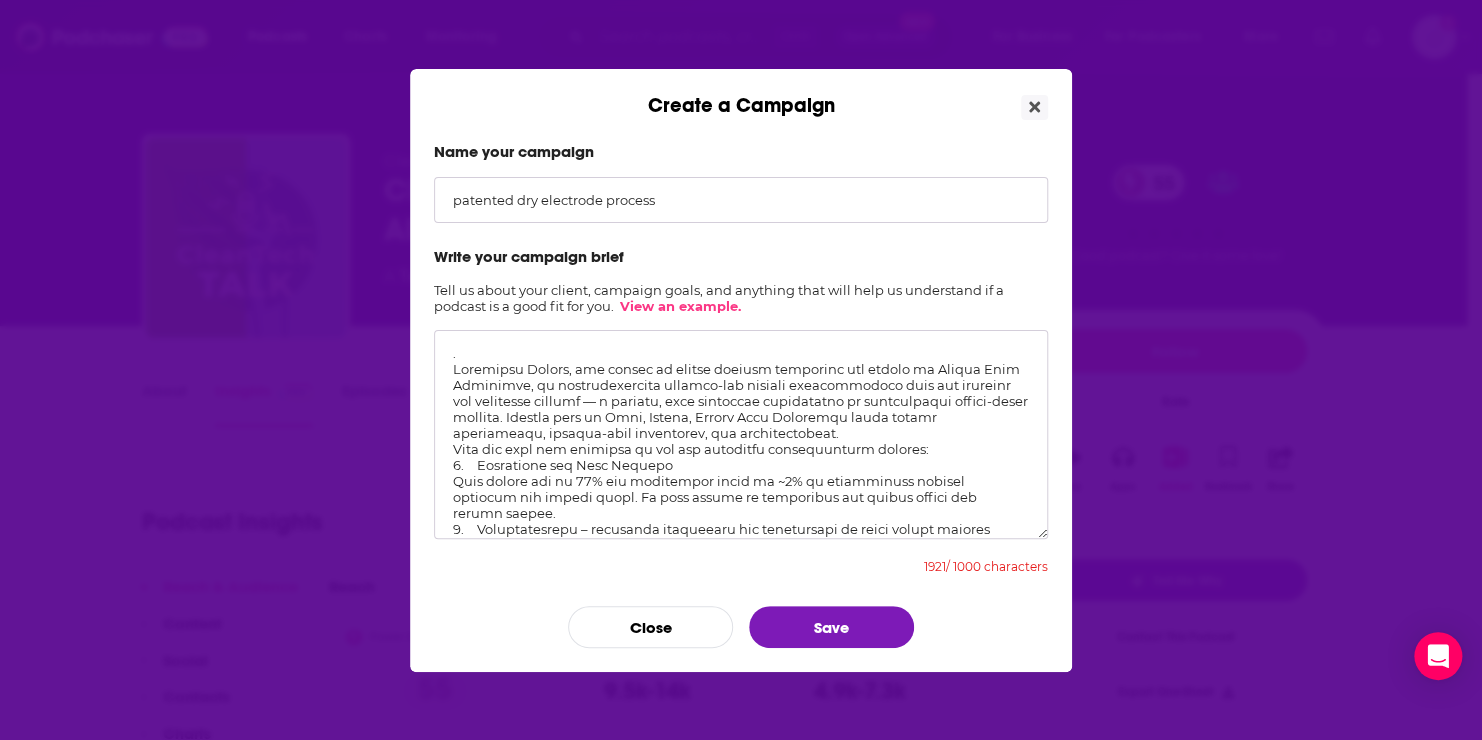 click at bounding box center (741, 434) 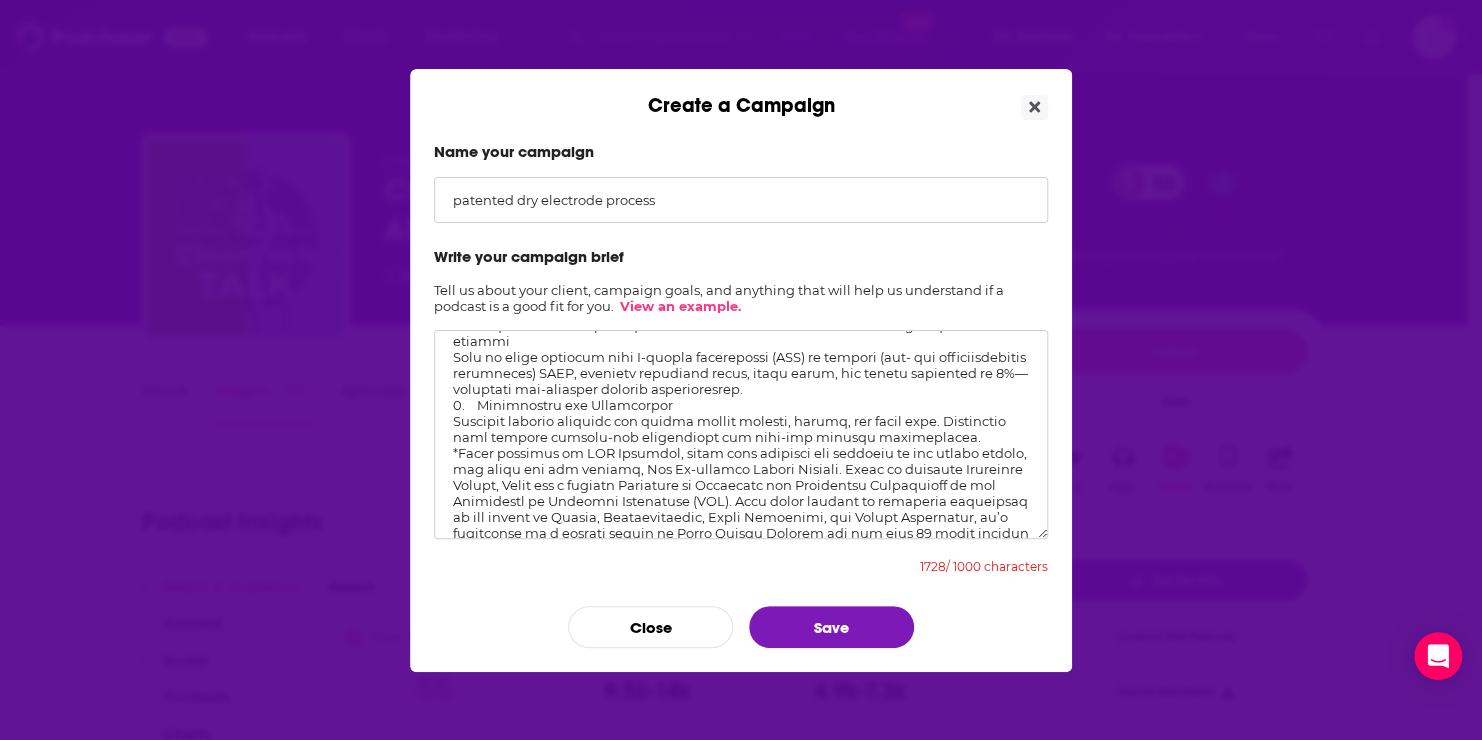 scroll, scrollTop: 159, scrollLeft: 0, axis: vertical 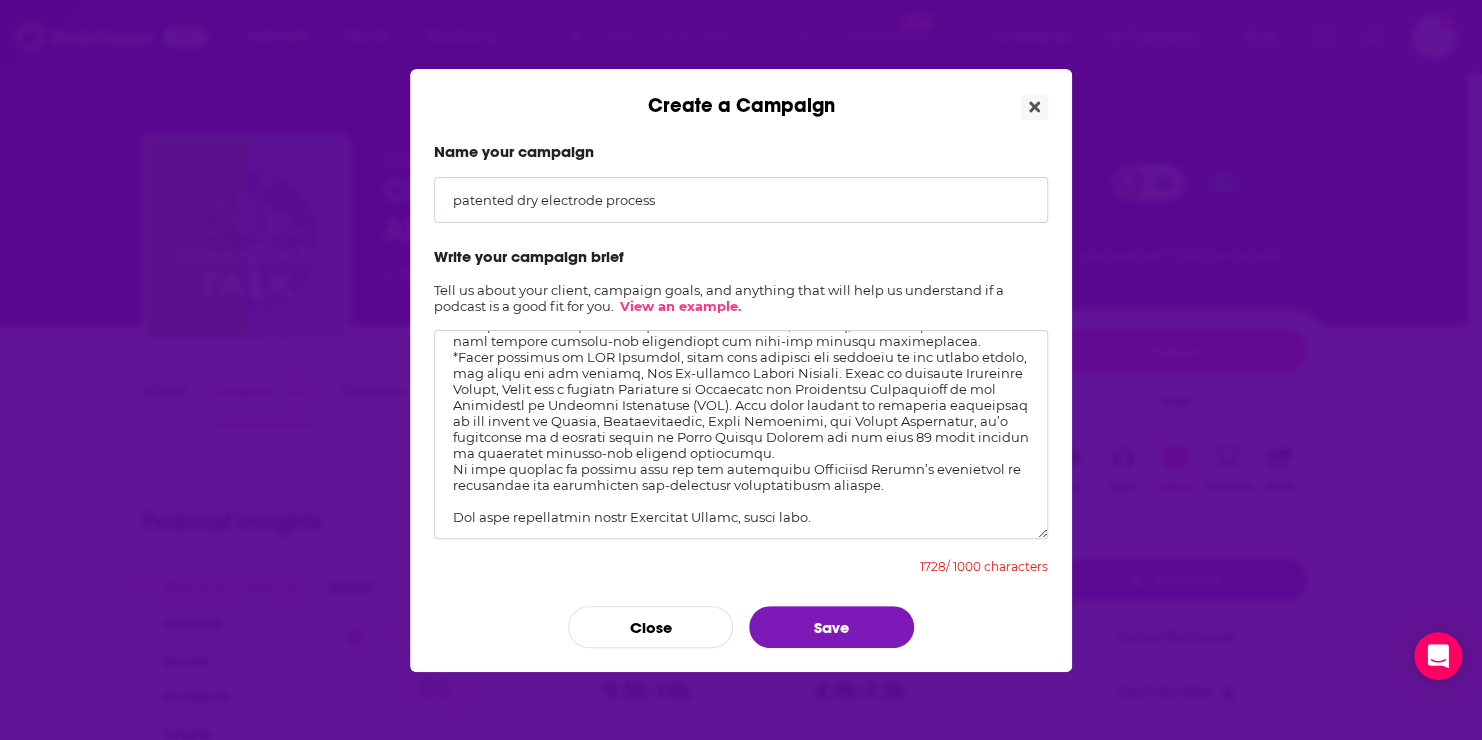 drag, startPoint x: 452, startPoint y: 436, endPoint x: 929, endPoint y: 437, distance: 477.00104 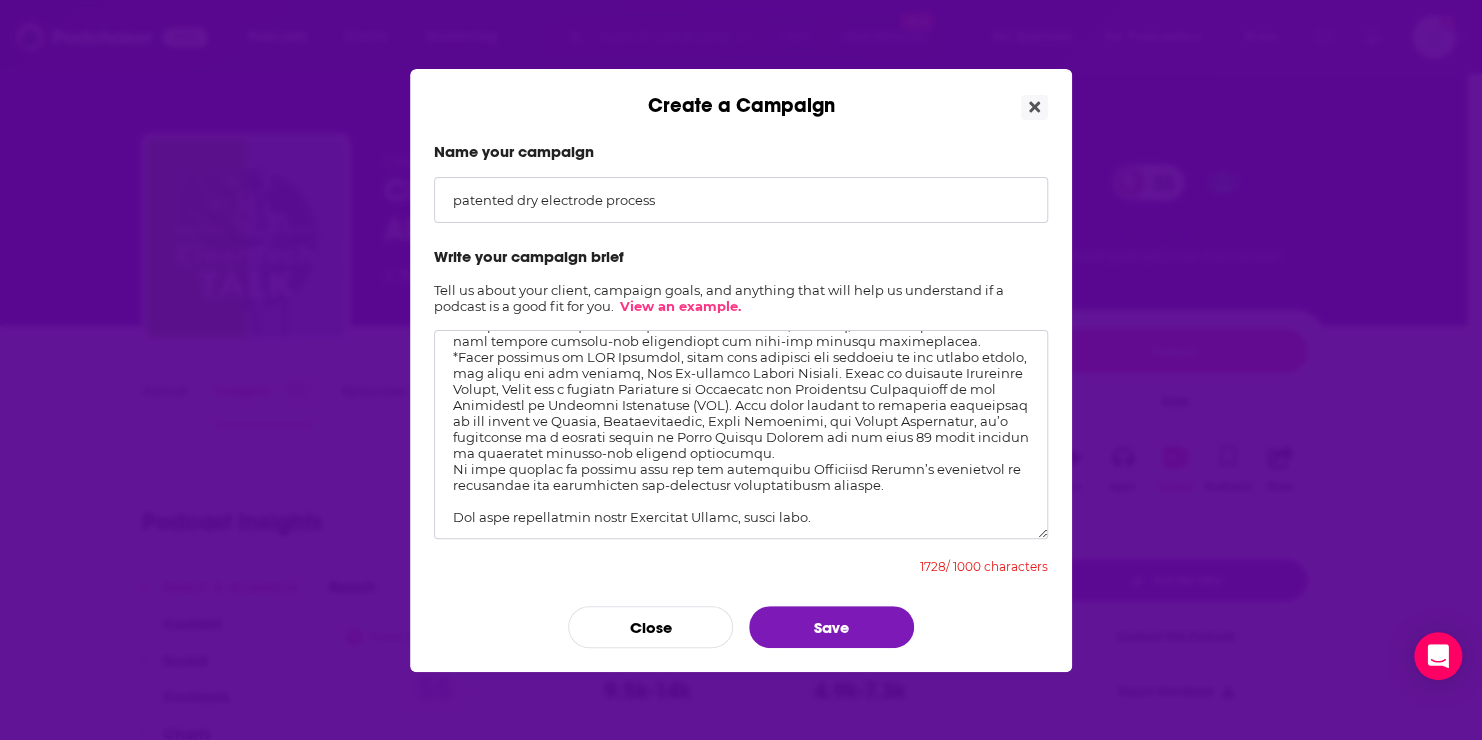 click at bounding box center (741, 434) 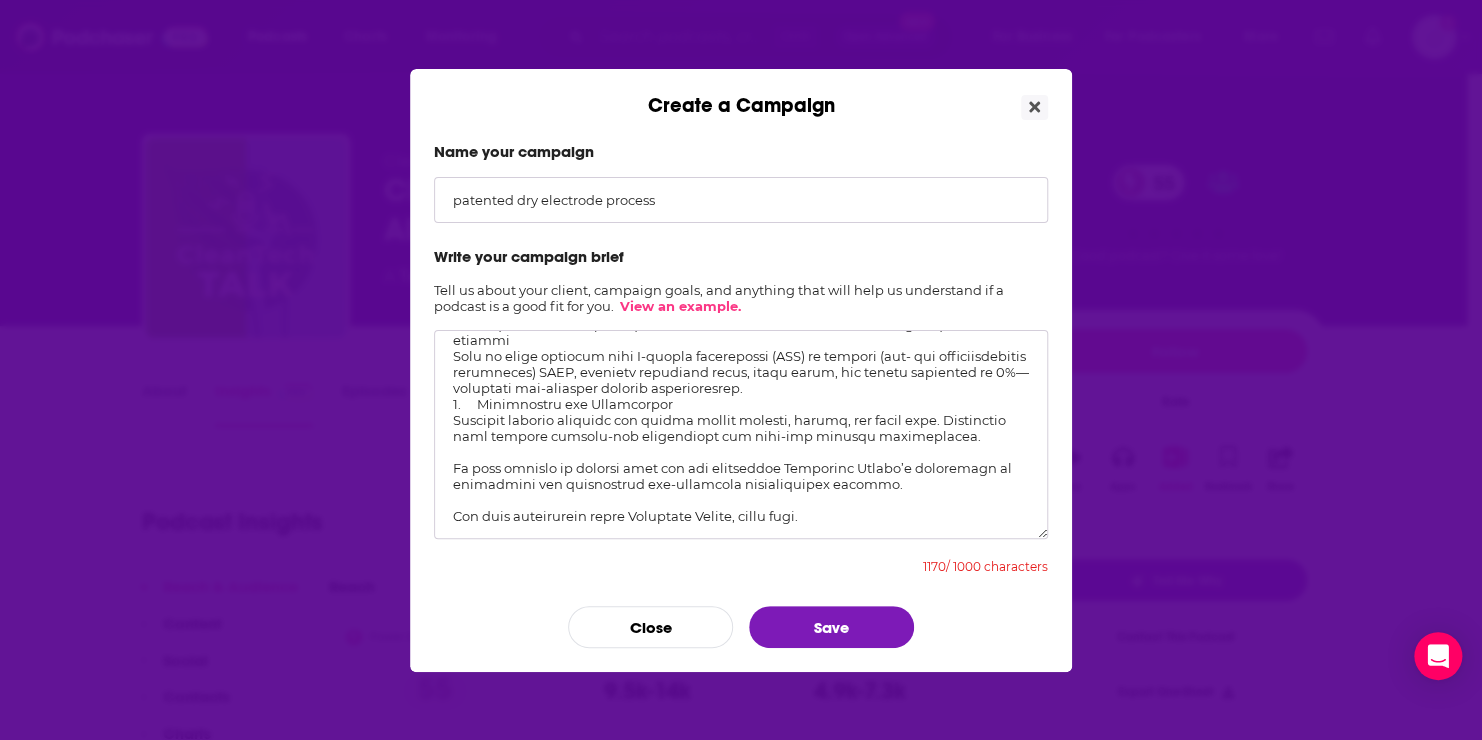 scroll, scrollTop: 156, scrollLeft: 0, axis: vertical 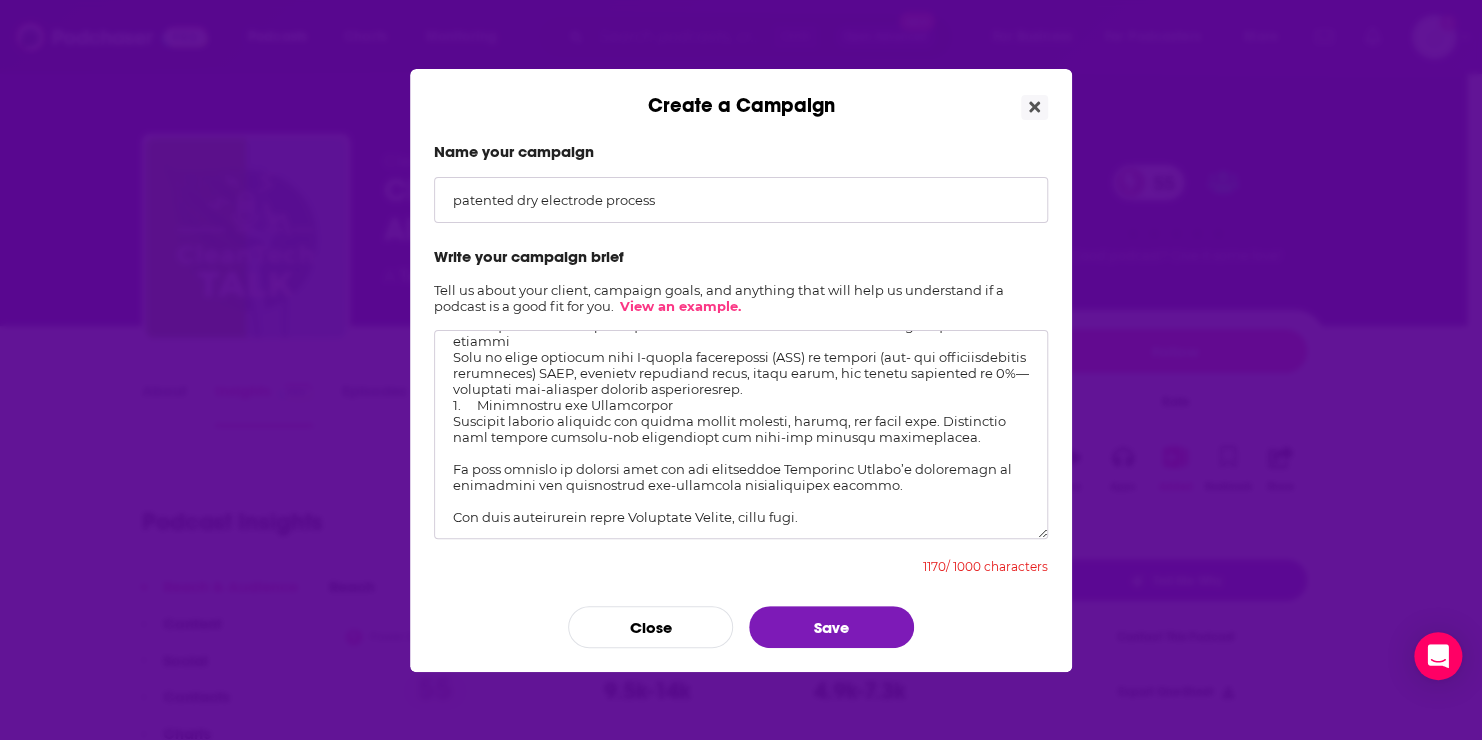 drag, startPoint x: 454, startPoint y: 453, endPoint x: 885, endPoint y: 511, distance: 434.88504 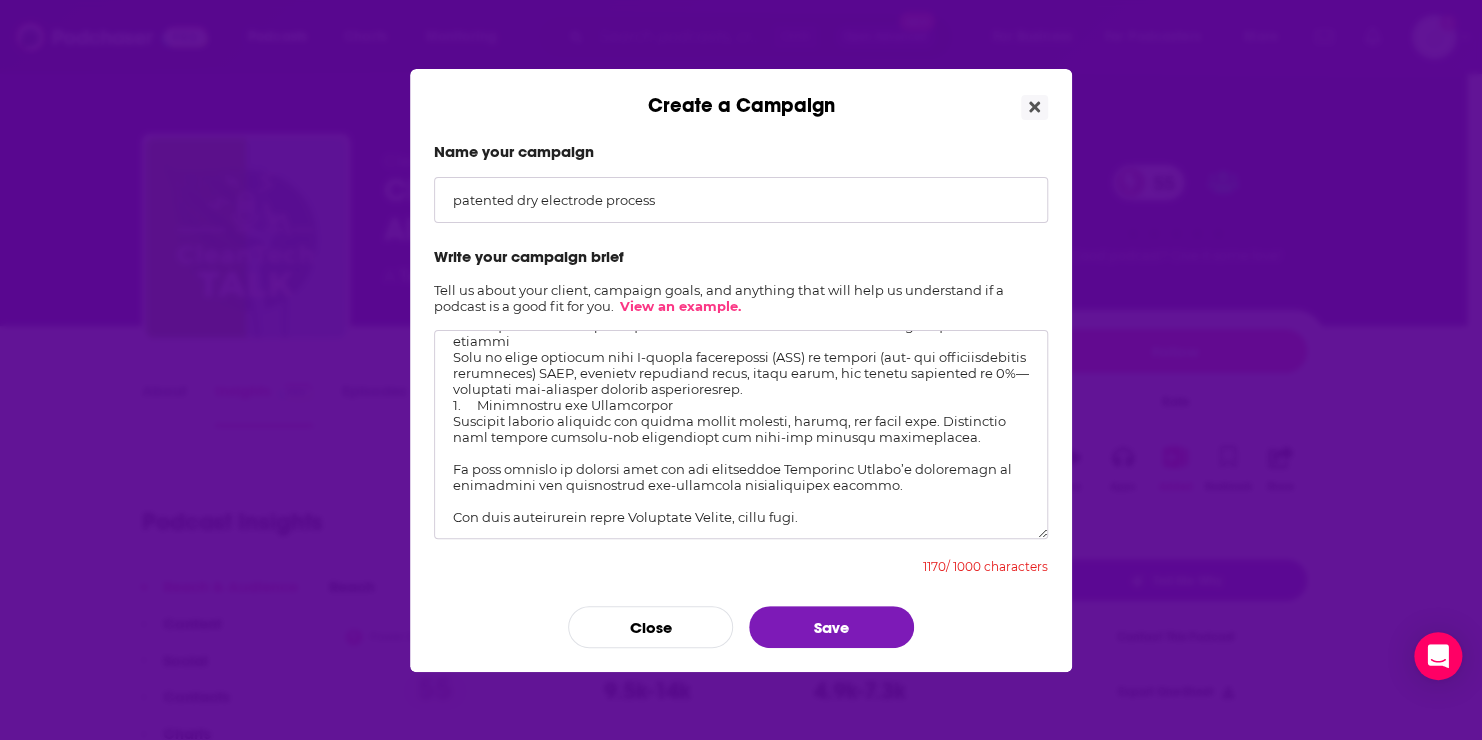 click at bounding box center [741, 434] 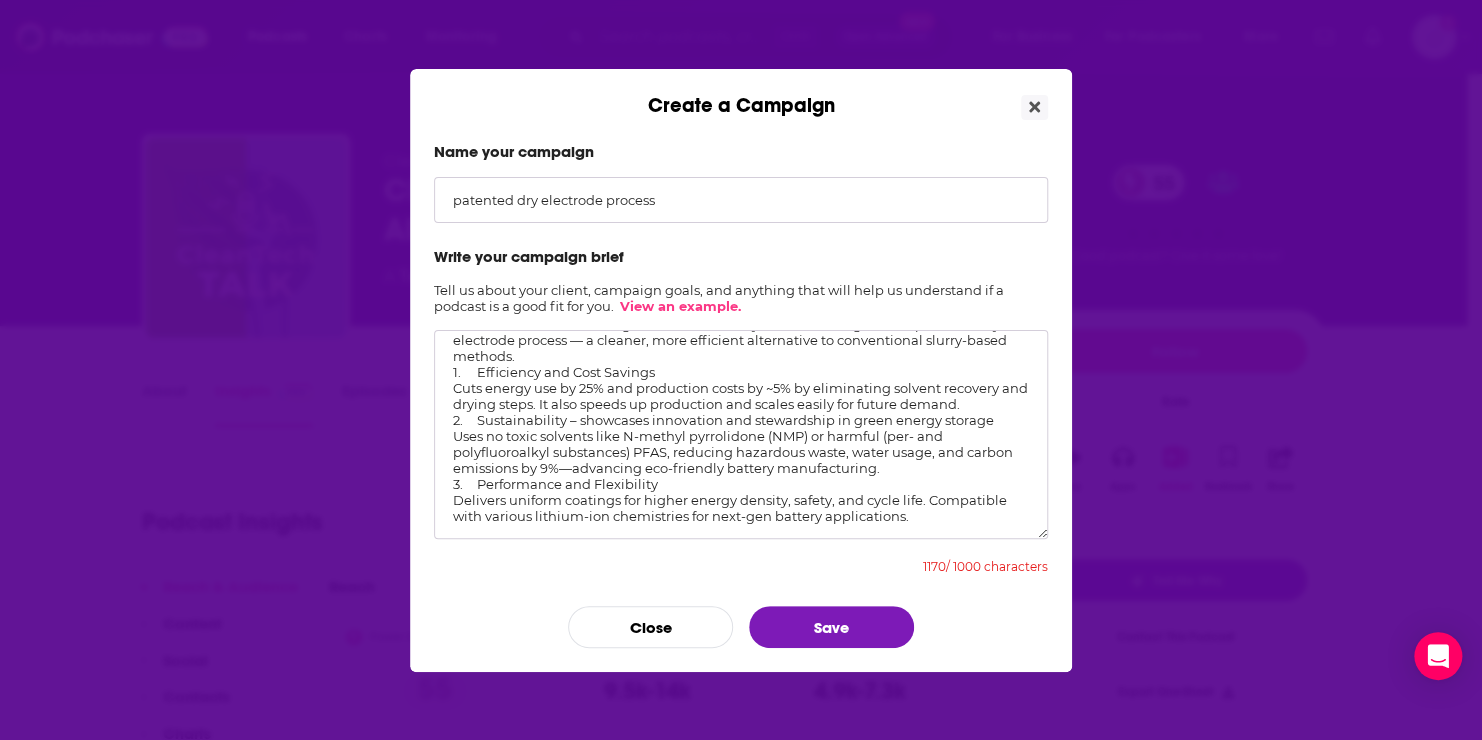 scroll, scrollTop: 92, scrollLeft: 0, axis: vertical 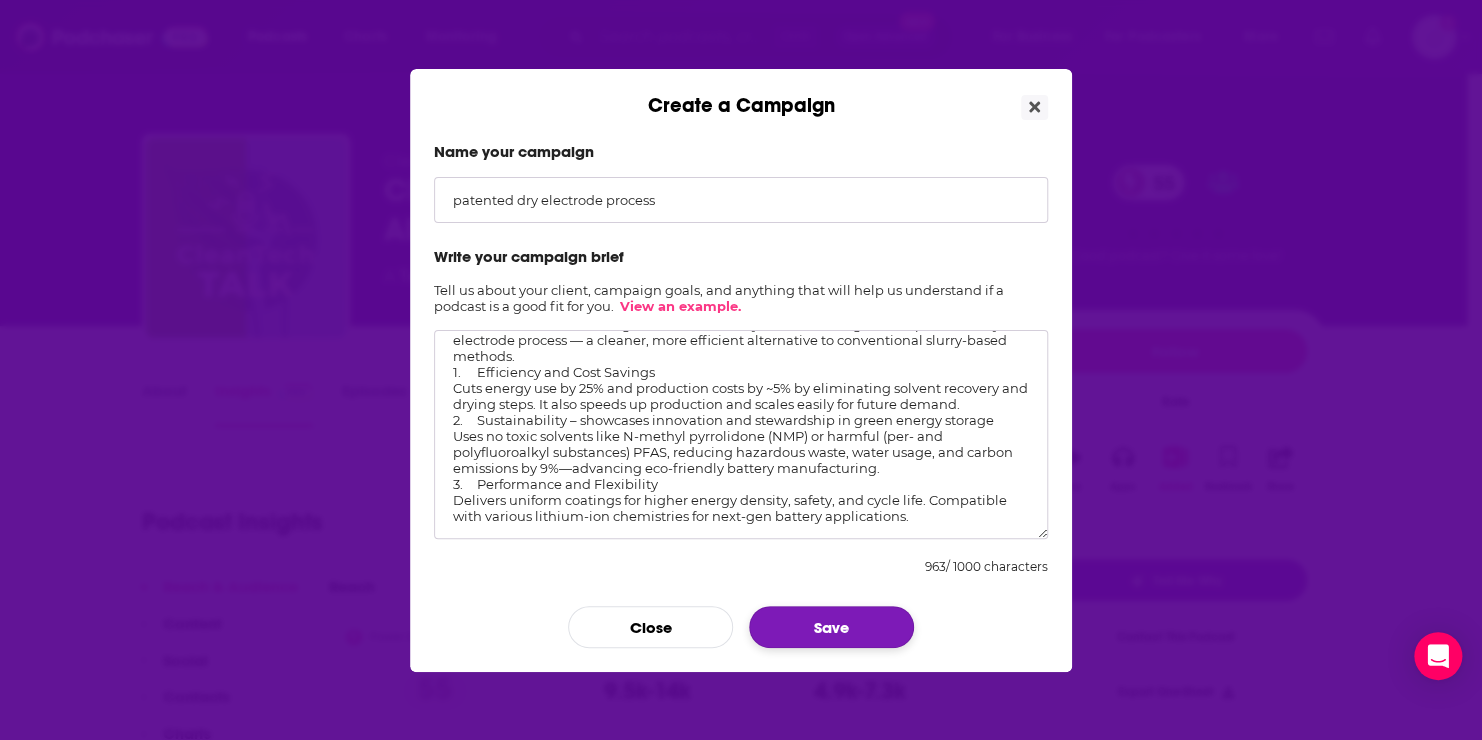 type on ".
Dragonfly Energy, the leader in energy storage solutions and makers of Battle Born Batteries, is revolutionizing lithium-ion battery manufacturing with its patented dry electrode process — a cleaner, more efficient alternative to conventional slurry-based methods.
1.	Efficiency and Cost Savings
Cuts energy use by 25% and production costs by ~5% by eliminating solvent recovery and drying steps. It also speeds up production and scales easily for future demand.
2.	Sustainability – showcases innovation and stewardship in green energy storage
Uses no toxic solvents like N-methyl pyrrolidone (NMP) or harmful (per- and polyfluoroalkyl substances) PFAS, reducing hazardous waste, water usage, and carbon emissions by 9%—advancing eco-friendly battery manufacturing.
3.	Performance and Flexibility
Delivers uniform coatings for higher energy density, safety, and cycle life. Compatible with various lithium-ion chemistries for next-gen battery applications." 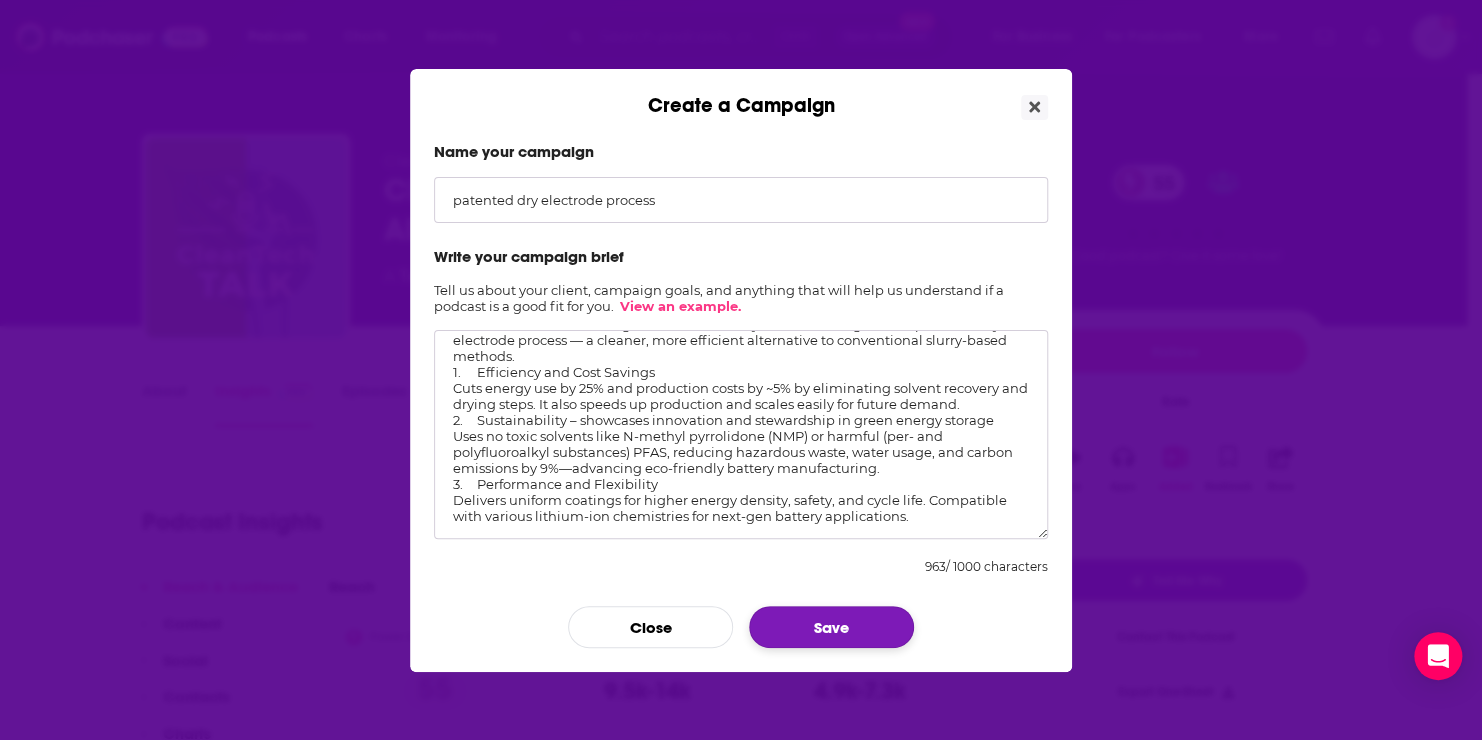 click on "Save" at bounding box center (831, 627) 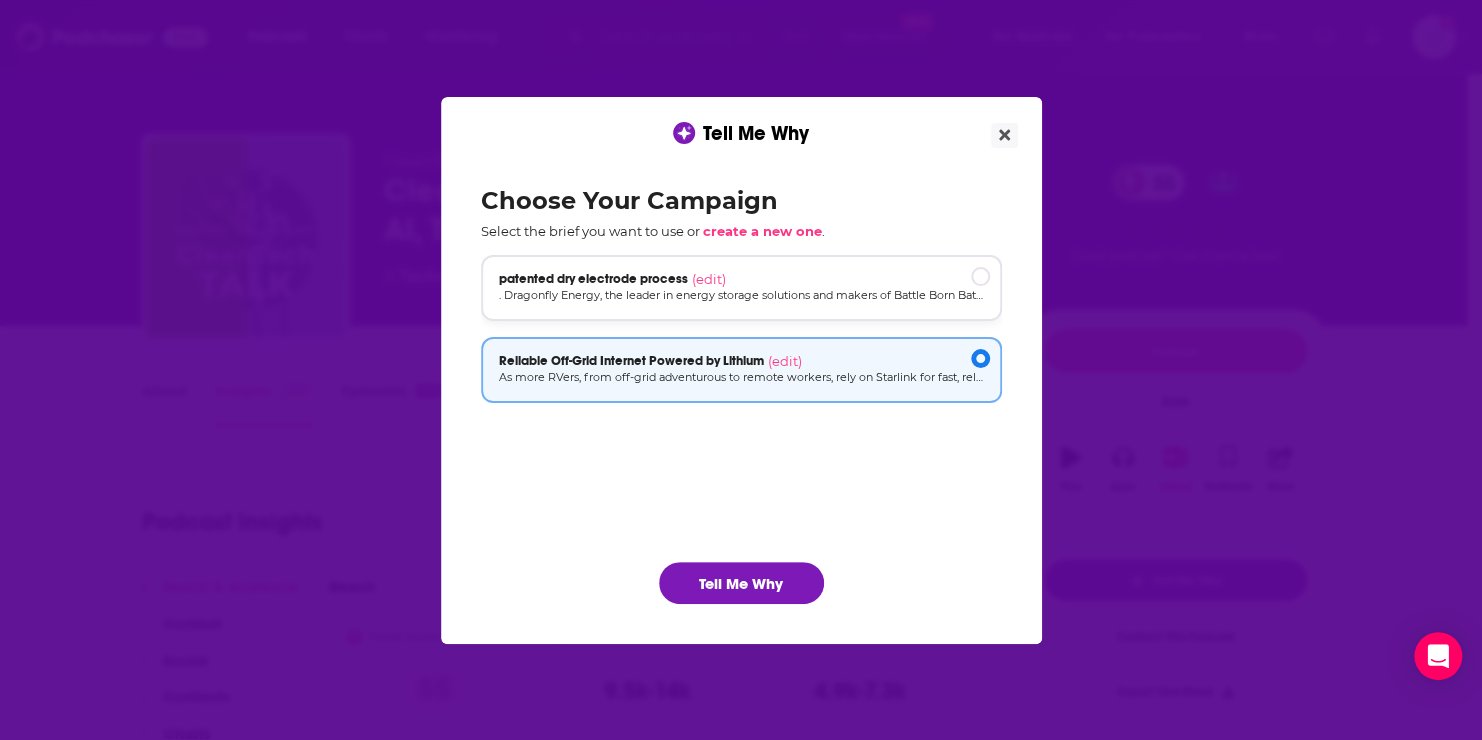 click at bounding box center (980, 276) 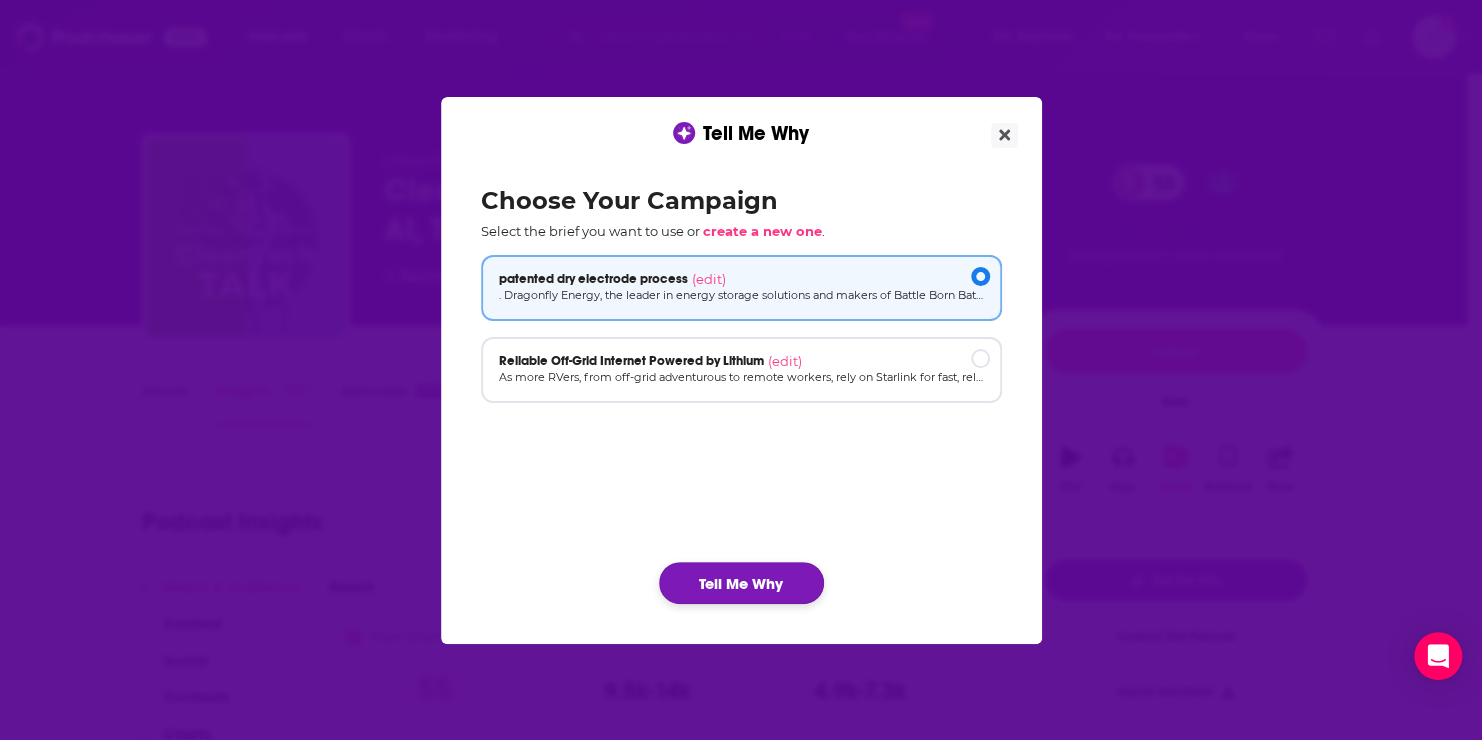 click on "Tell Me Why" 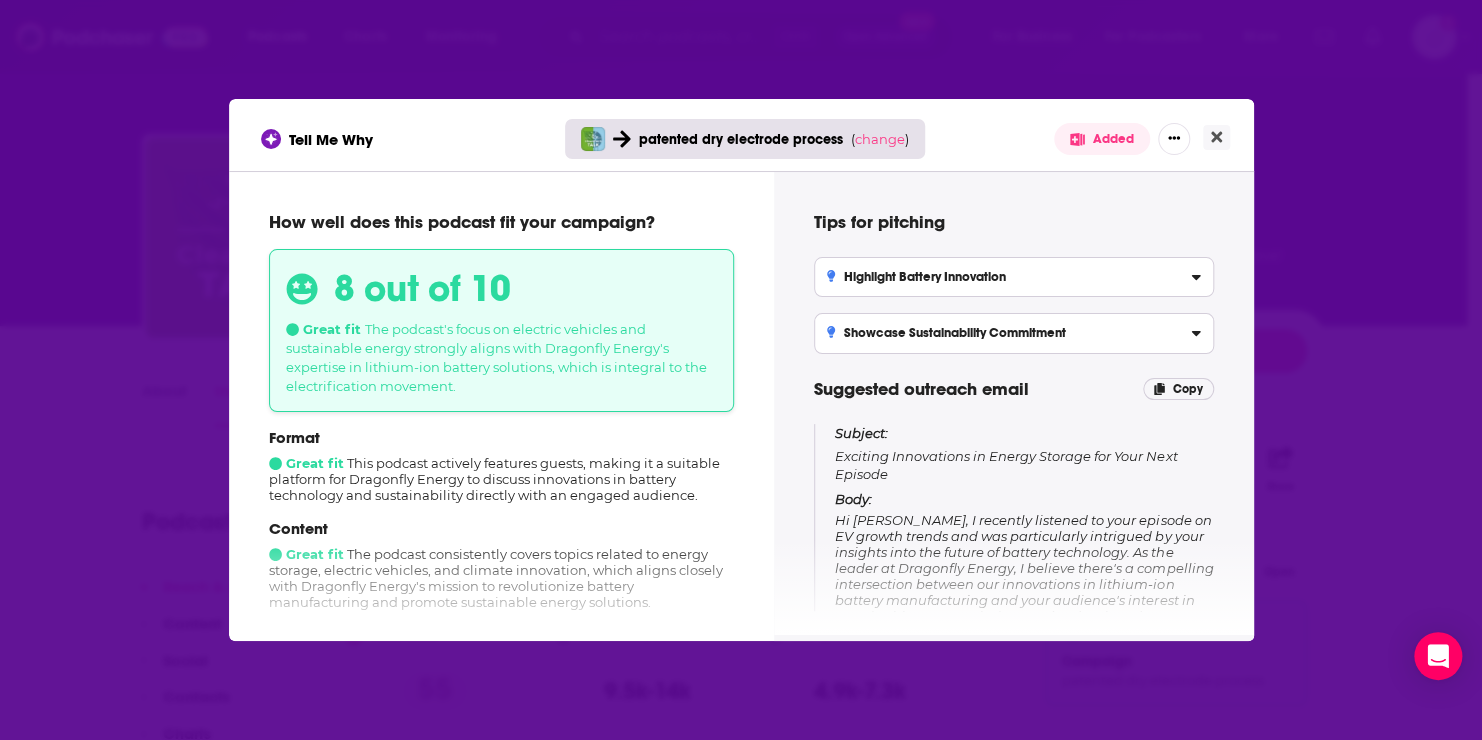 click on "Content   Great fit   The podcast consistently covers topics related to energy storage, electric vehicles, and climate innovation, which aligns closely with Dragonfly Energy's mission to revolutionize battery manufacturing and promote sustainable energy solutions." at bounding box center (501, 564) 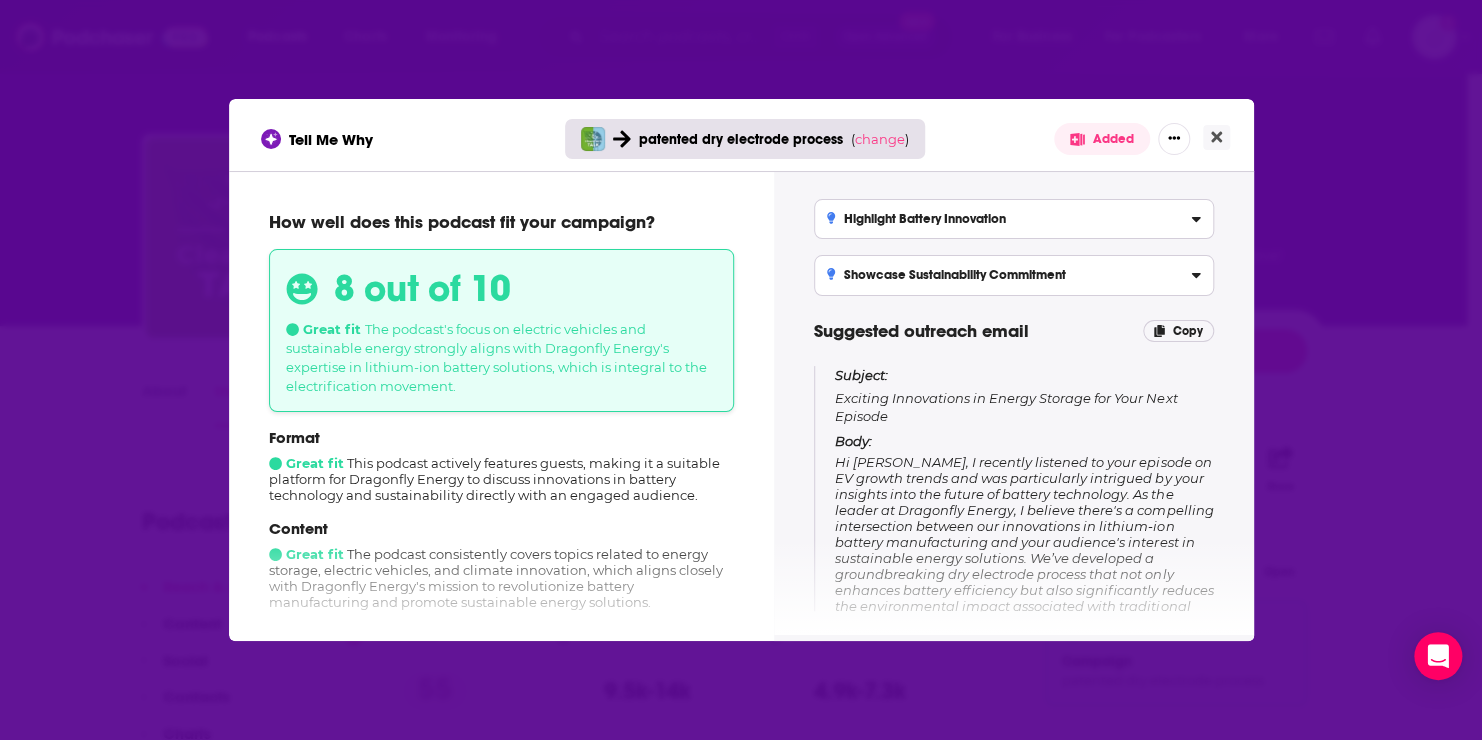 scroll, scrollTop: 15, scrollLeft: 0, axis: vertical 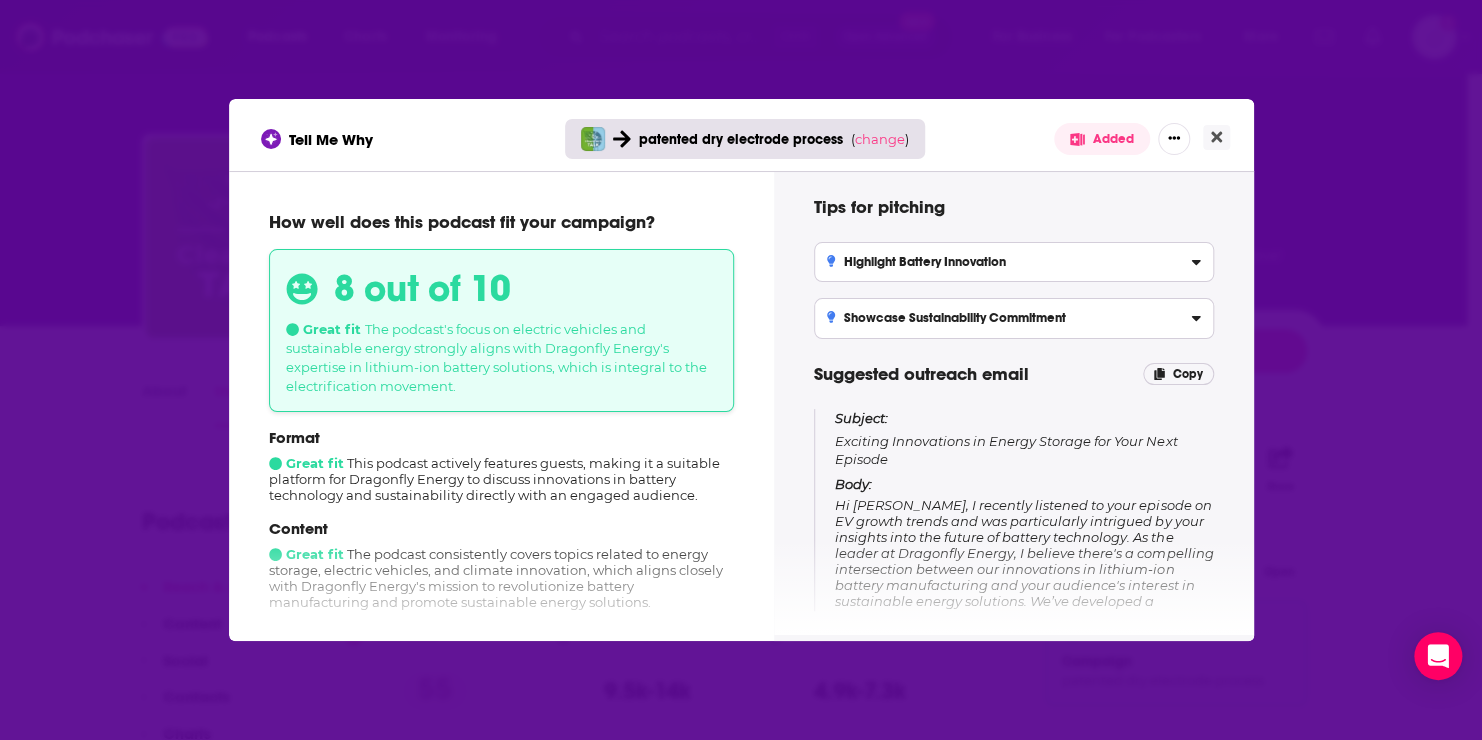 click on "Highlight Battery Innovation" at bounding box center (1014, 262) 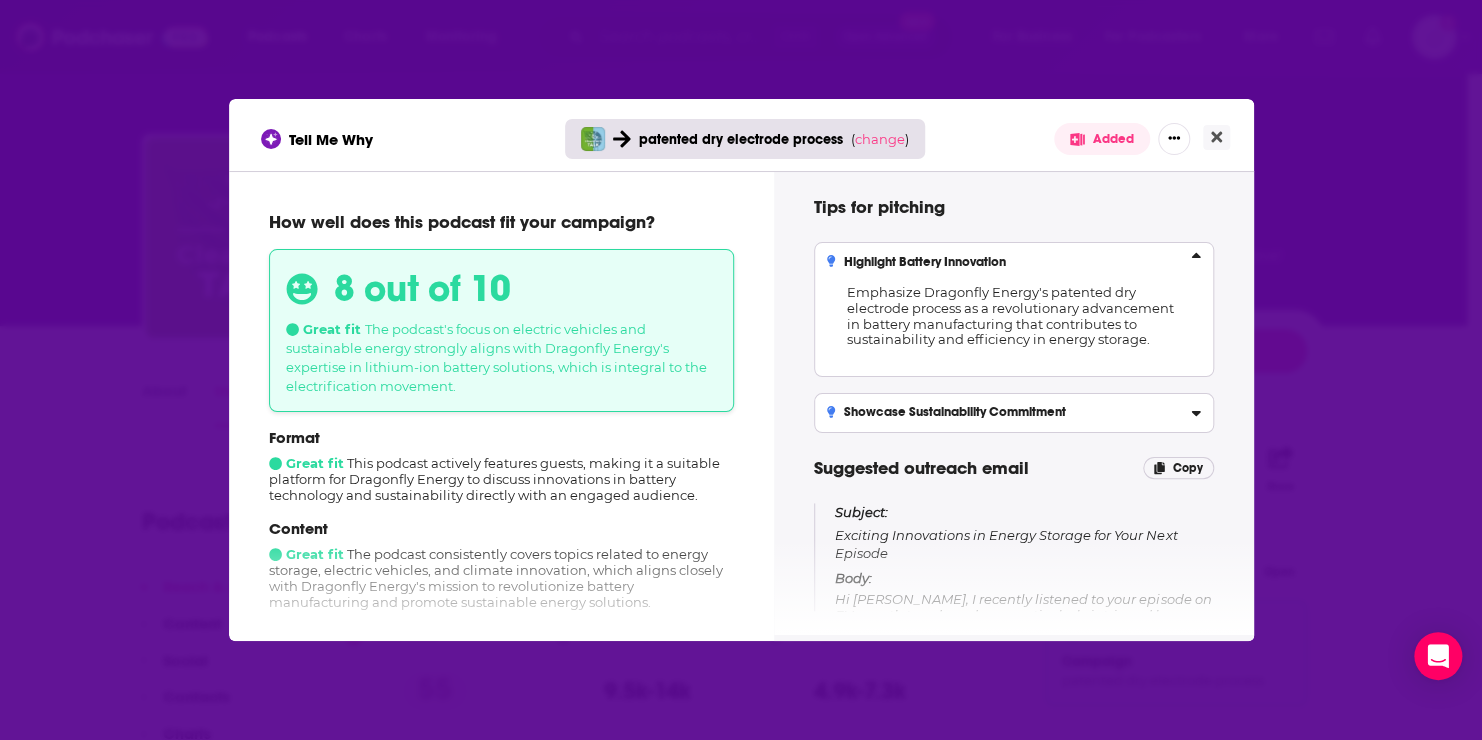 click on "Showcase Sustainability Commitment" at bounding box center (946, 413) 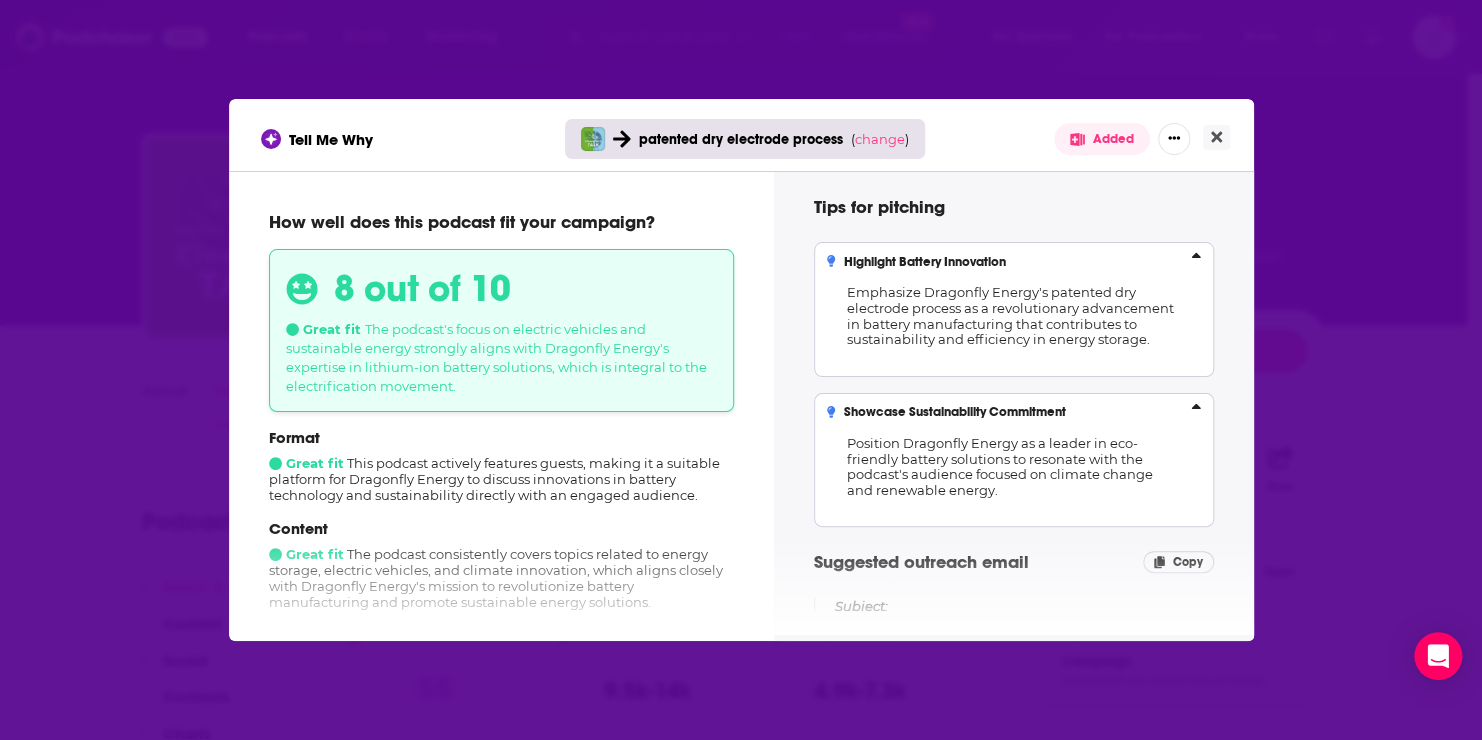 click 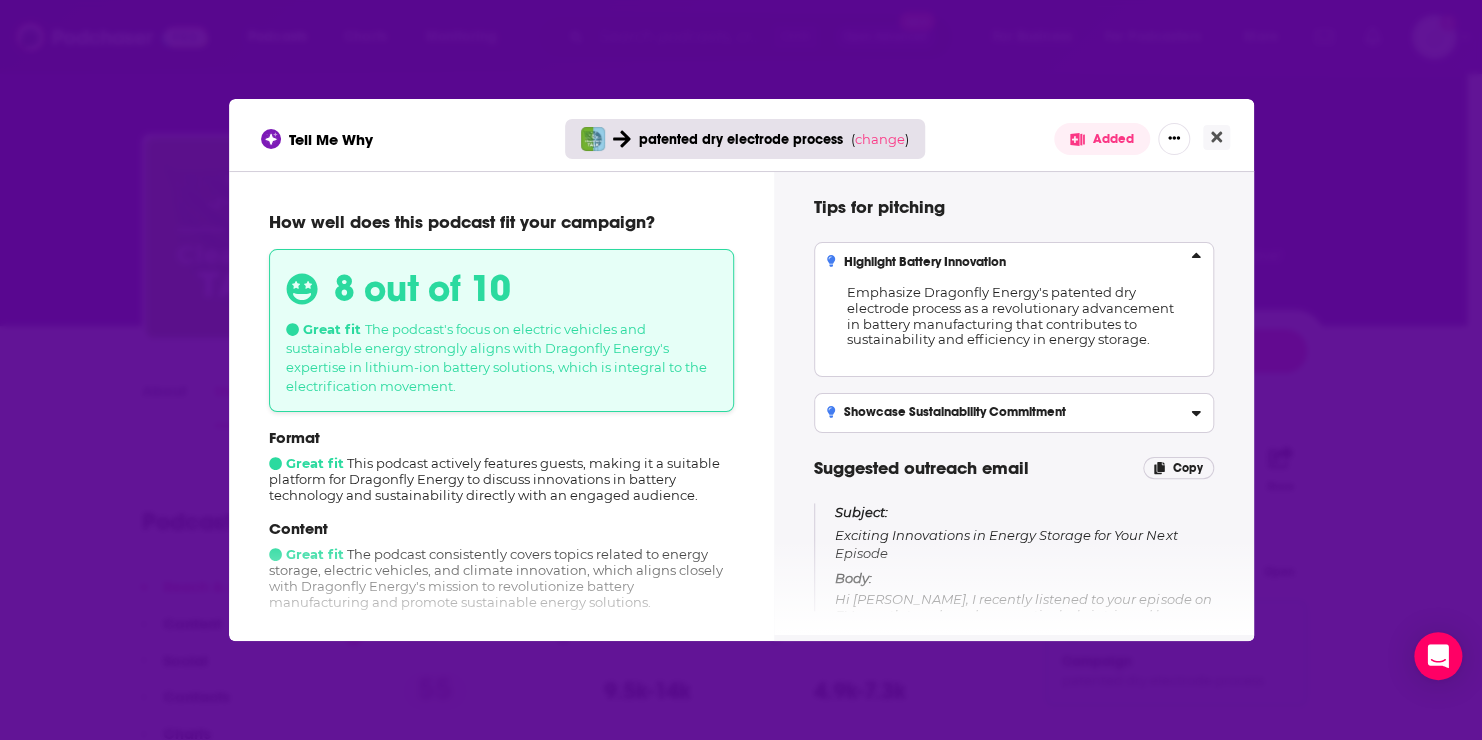 click on "Subject:   Exciting Innovations in Energy Storage for Your Next Episode" at bounding box center [1024, 532] 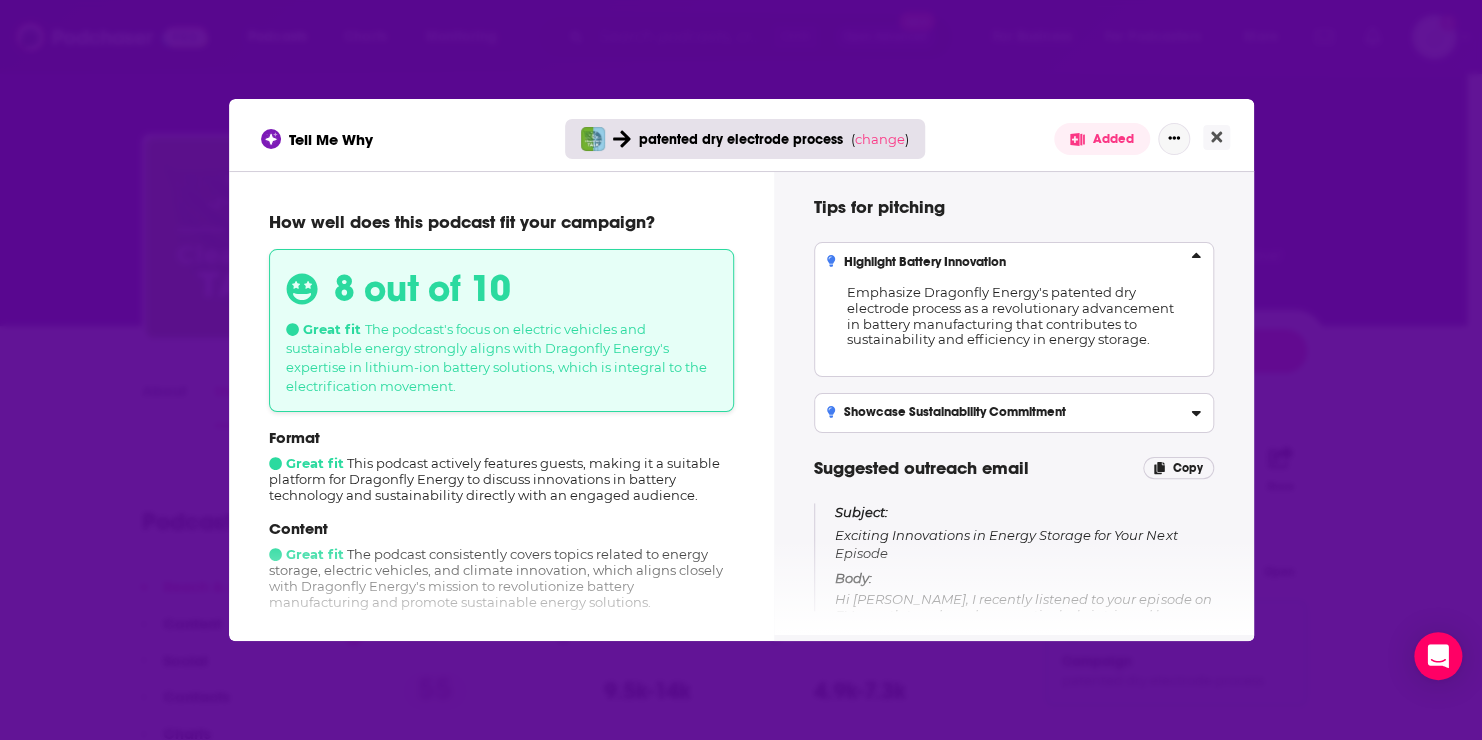 click at bounding box center (1174, 139) 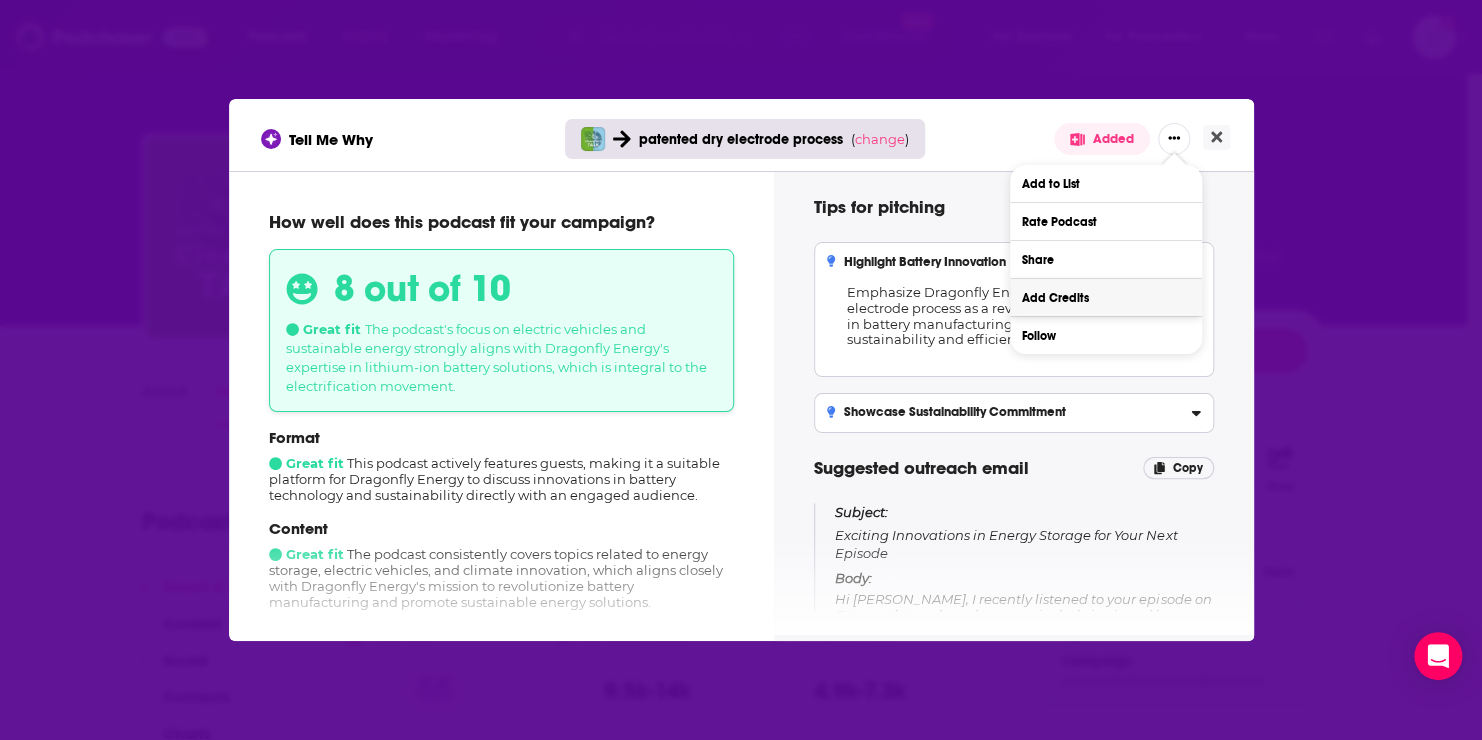 drag, startPoint x: 1234, startPoint y: 240, endPoint x: 1173, endPoint y: 316, distance: 97.45255 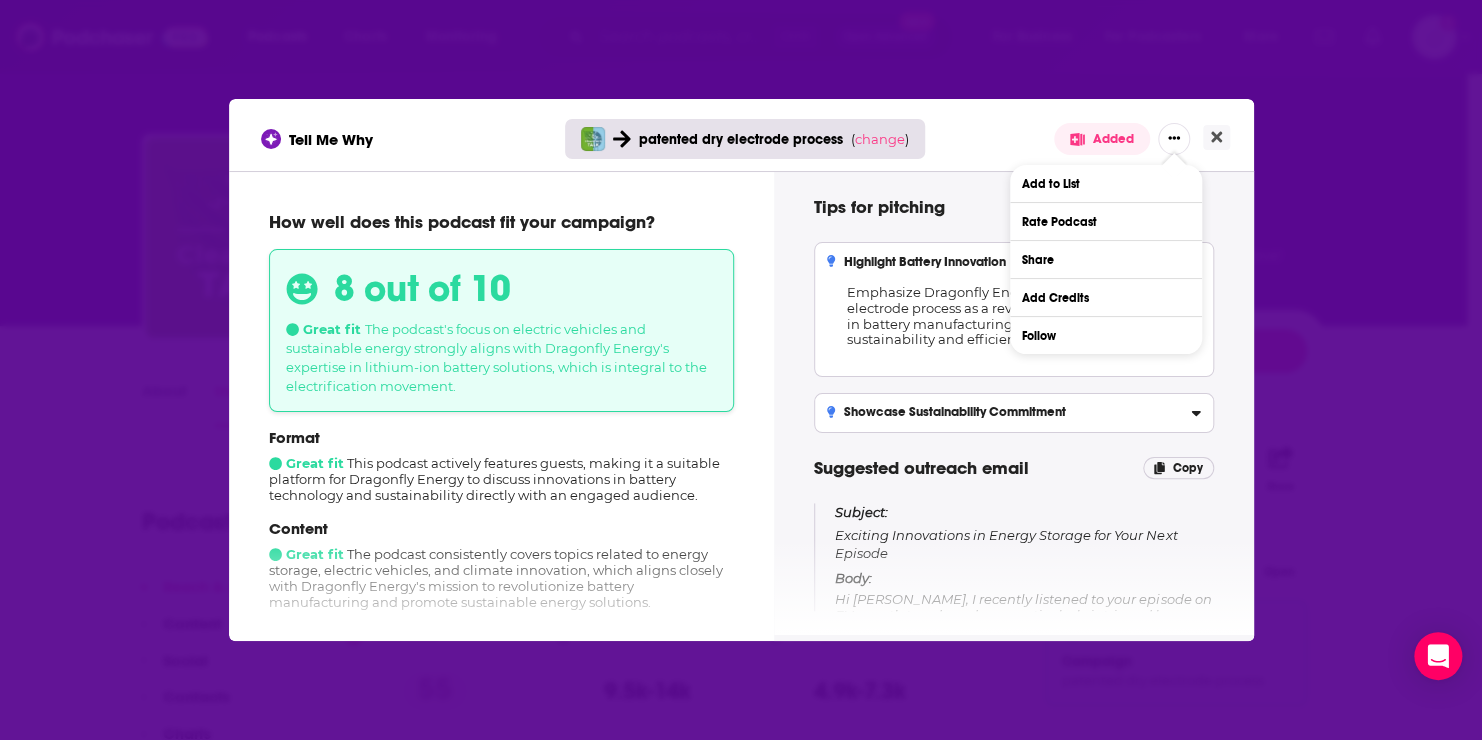 click on "Subject:   Exciting Innovations in Energy Storage for Your Next Episode" at bounding box center [1024, 532] 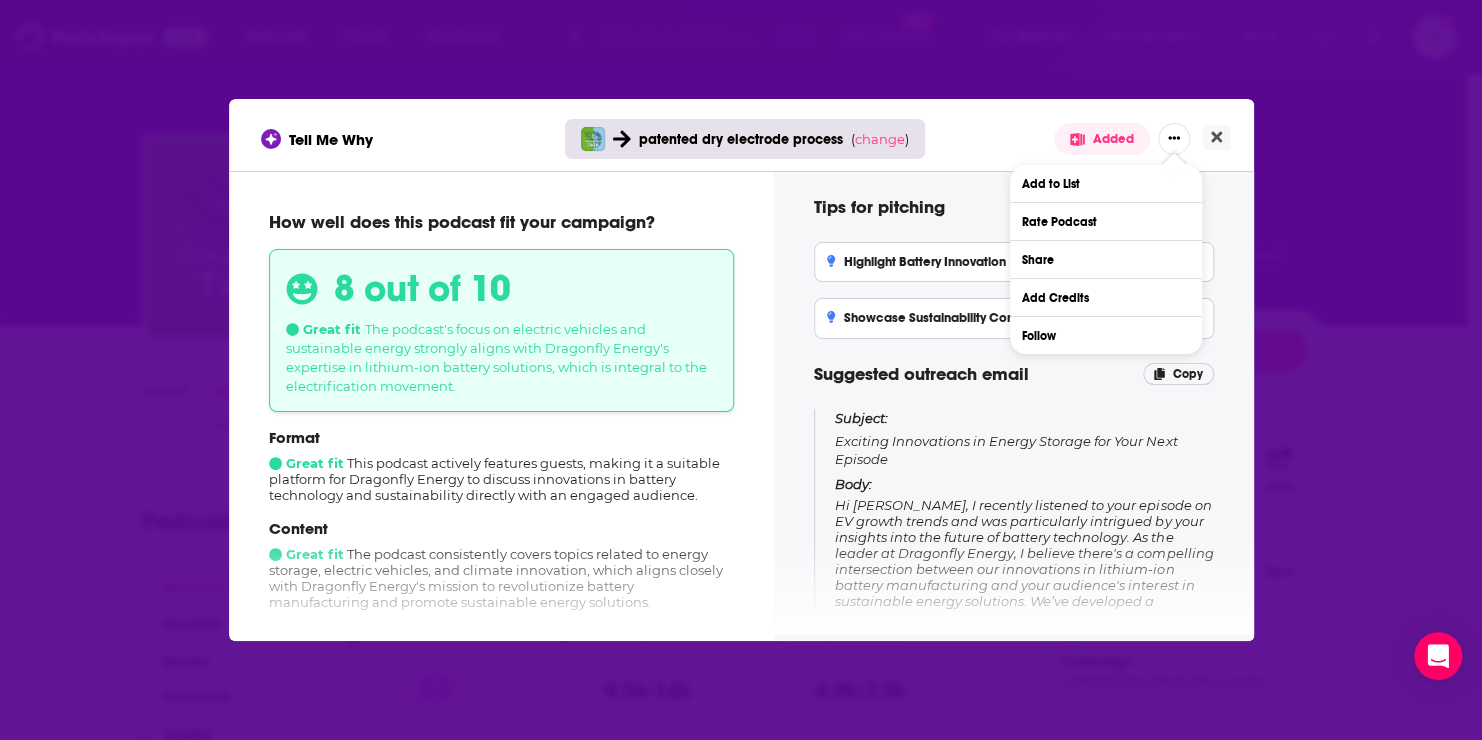 click on "Hi [PERSON_NAME],
I recently listened to your episode on EV growth trends and was particularly intrigued by your insights into the future of battery technology. As the leader at Dragonfly Energy, I believe there's a compelling intersection between our innovations in lithium-ion battery manufacturing and your audience's interest in sustainable energy solutions.
We’ve developed a groundbreaking dry electrode process that not only enhances battery efficiency but also significantly reduces the environmental impact associated with traditional manufacturing methods. I would love the opportunity to discuss how our advancements can contribute to your discussions on electrification and sustainability.
Would you be open to a quick chat to explore this further? Looking forward to hearing from you!
Best,
[Your Name]
[Your Position]
Dragonfly Energy" at bounding box center (1024, 625) 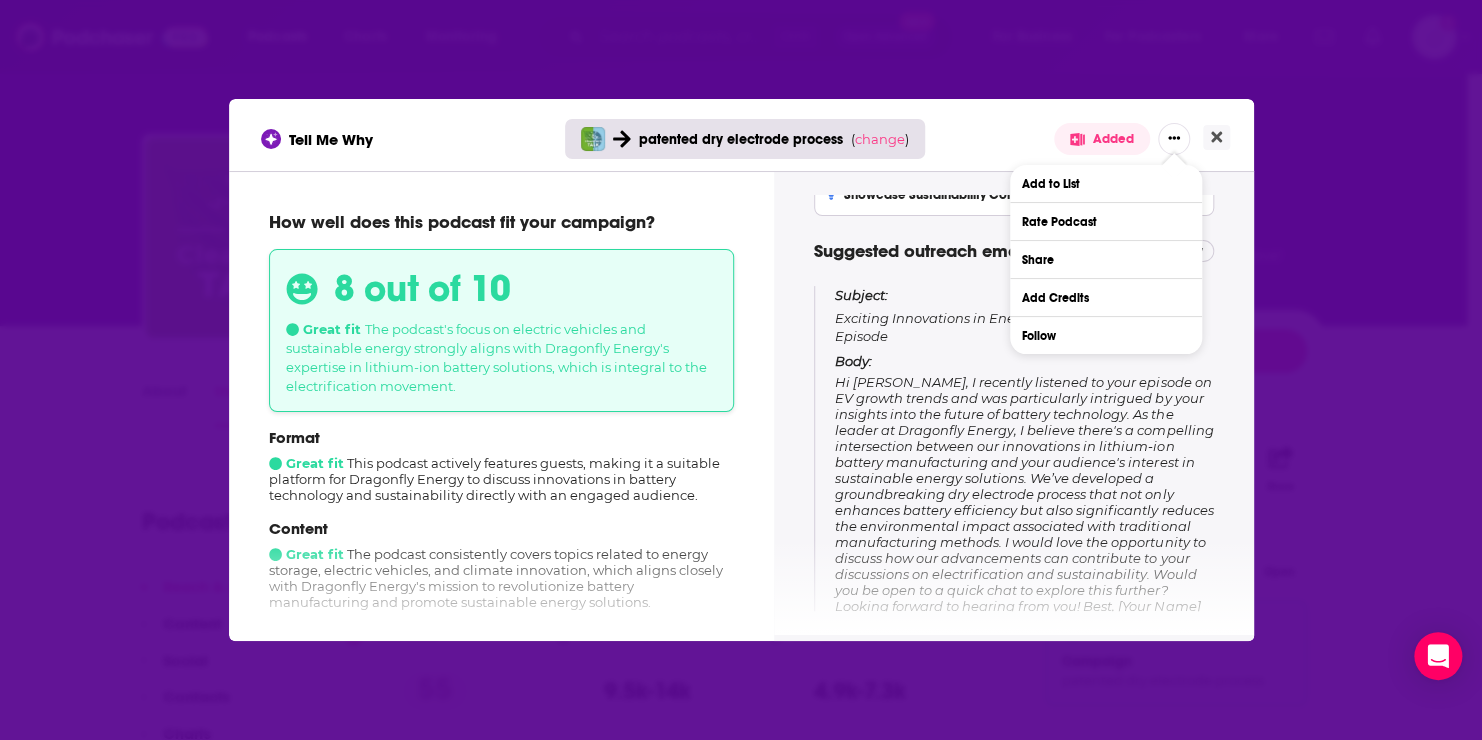scroll, scrollTop: 154, scrollLeft: 0, axis: vertical 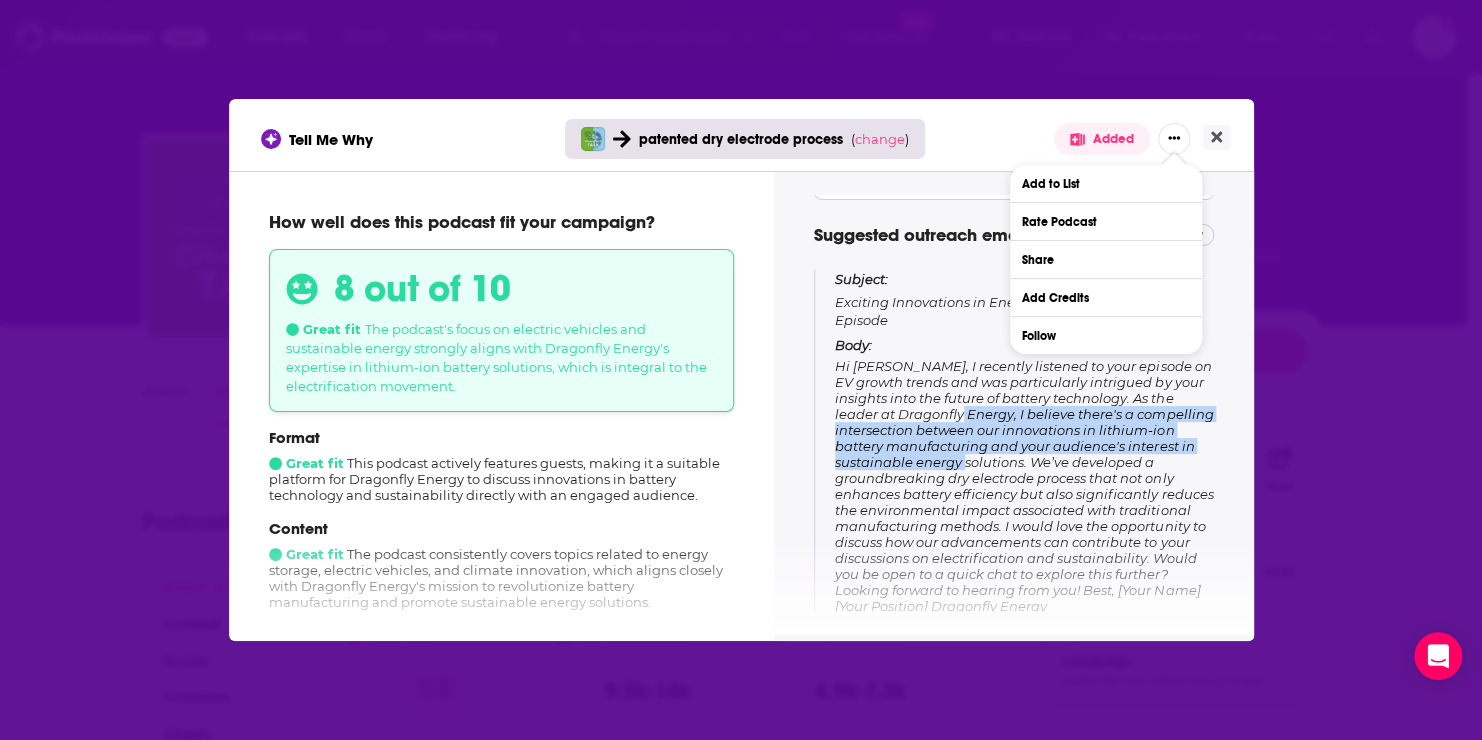 drag, startPoint x: 954, startPoint y: 412, endPoint x: 1021, endPoint y: 456, distance: 80.1561 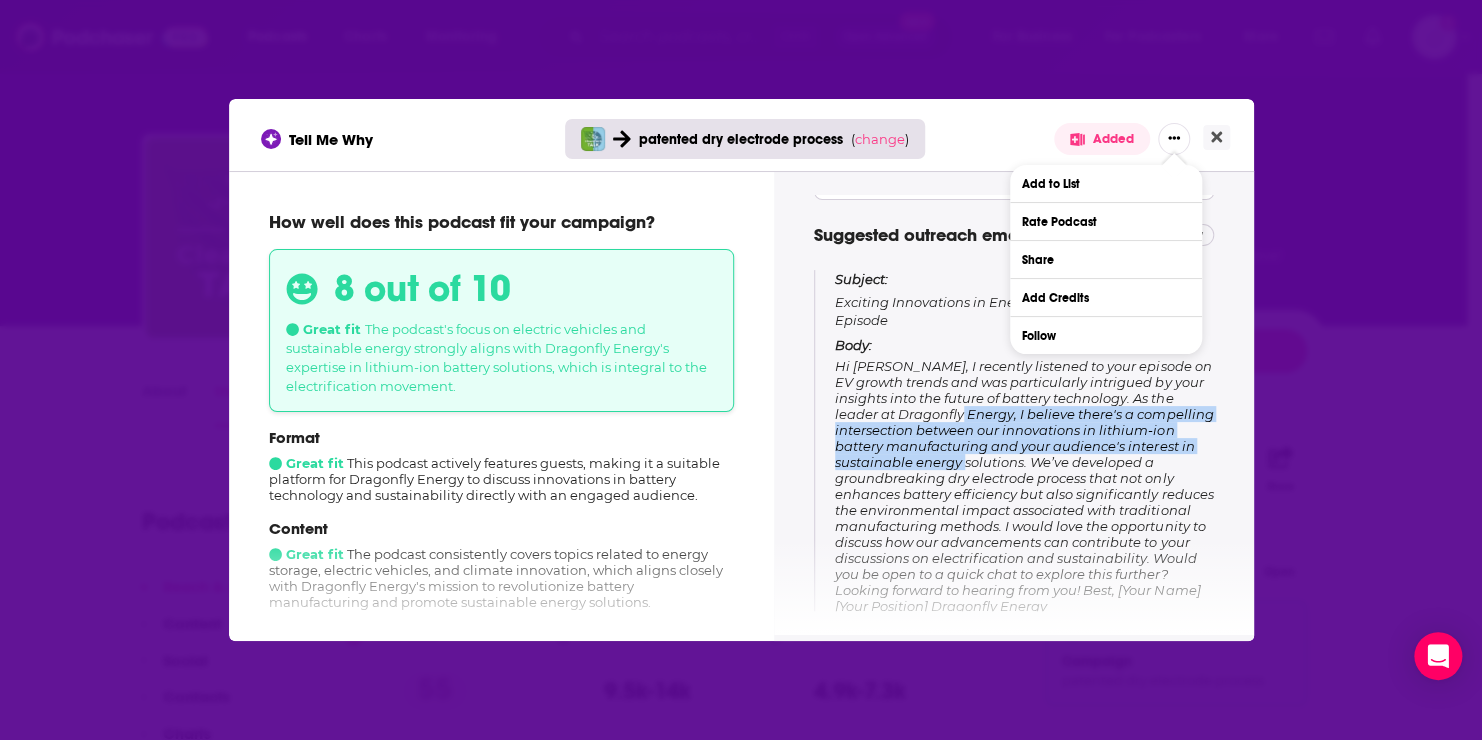 click on "Hi [PERSON_NAME],
I recently listened to your episode on EV growth trends and was particularly intrigued by your insights into the future of battery technology. As the leader at Dragonfly Energy, I believe there's a compelling intersection between our innovations in lithium-ion battery manufacturing and your audience's interest in sustainable energy solutions.
We’ve developed a groundbreaking dry electrode process that not only enhances battery efficiency but also significantly reduces the environmental impact associated with traditional manufacturing methods. I would love the opportunity to discuss how our advancements can contribute to your discussions on electrification and sustainability.
Would you be open to a quick chat to explore this further? Looking forward to hearing from you!
Best,
[Your Name]
[Your Position]
Dragonfly Energy" at bounding box center (1024, 486) 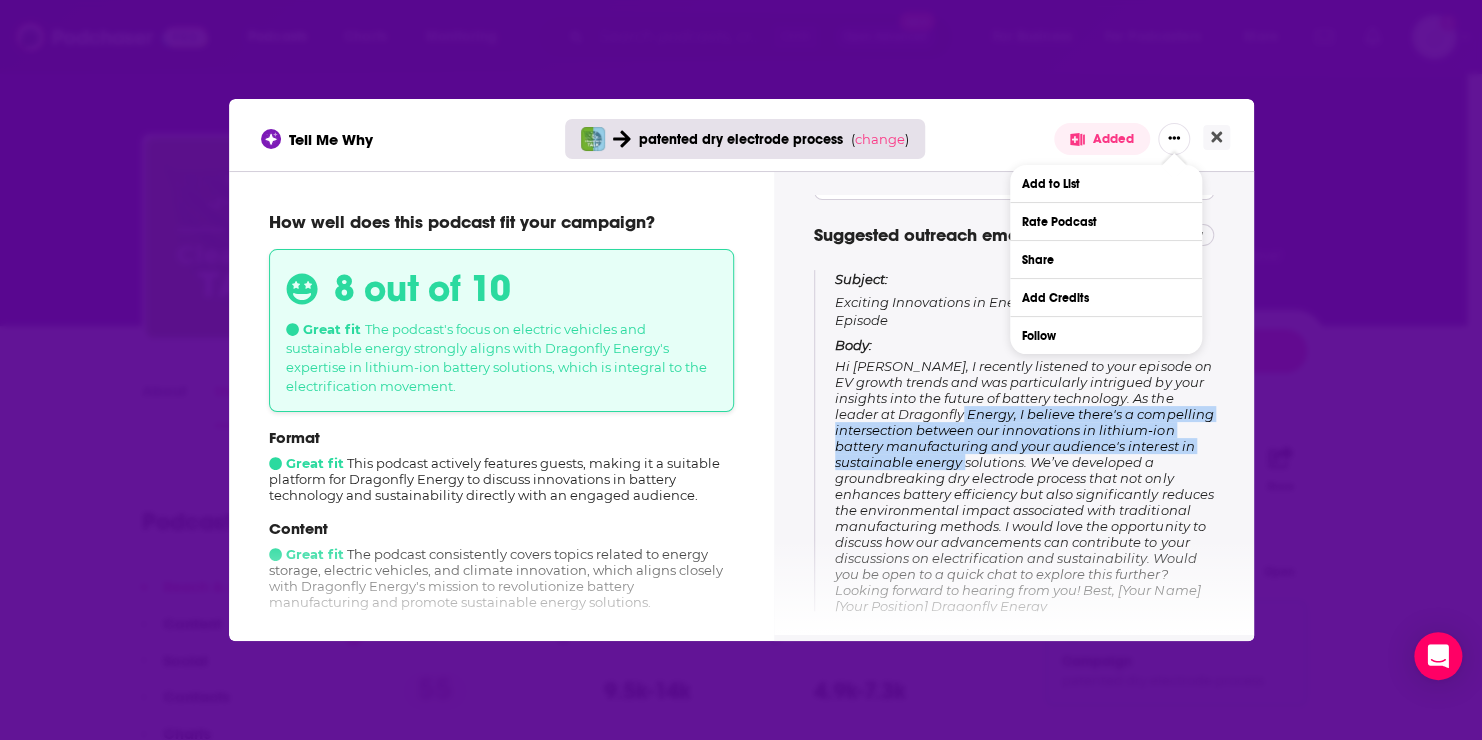 copy on "I believe there's a compelling intersection between our innovations in lithium-ion battery manufacturing and your audience's interest in sustainable energy solutions" 